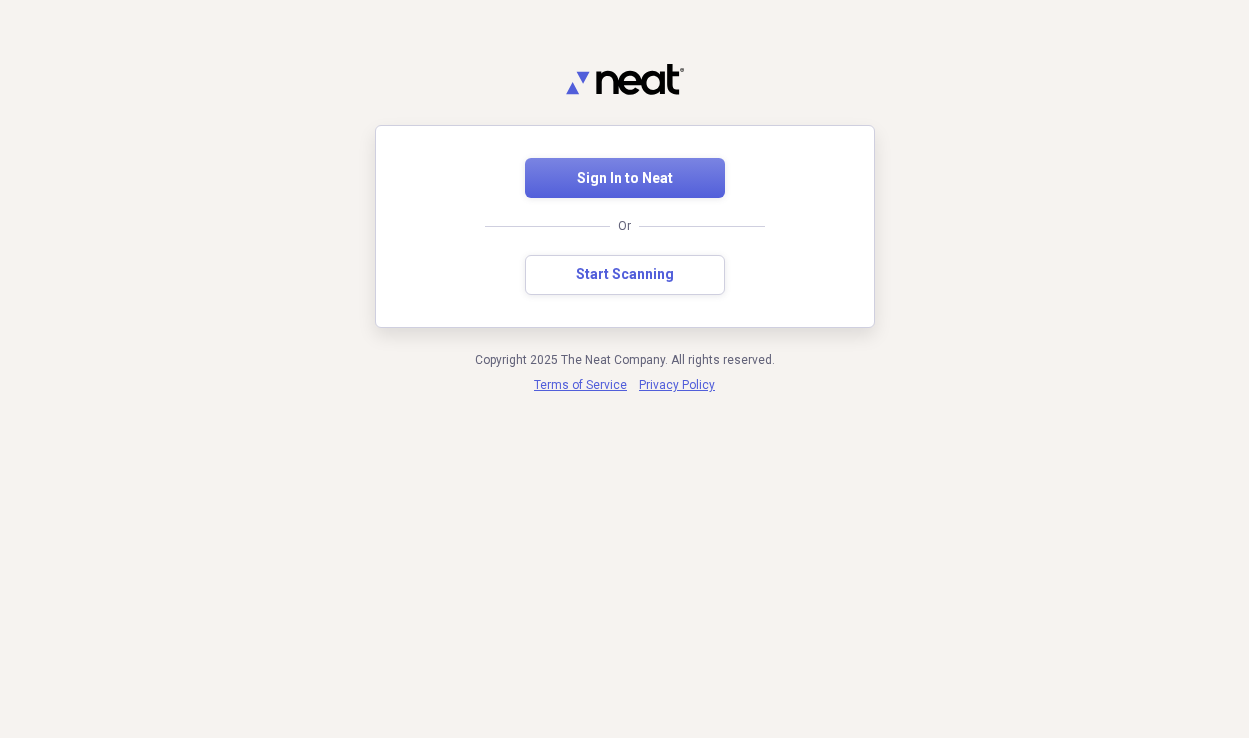 scroll, scrollTop: 0, scrollLeft: 0, axis: both 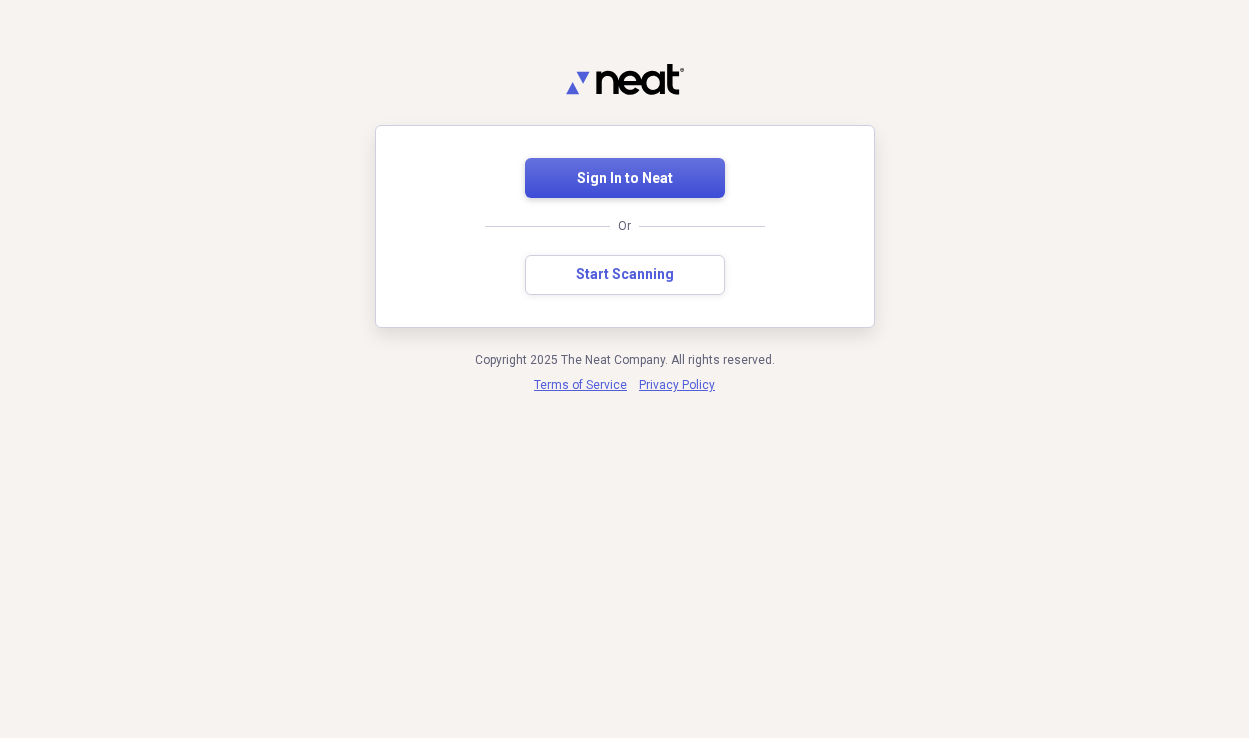 click on "Sign In to Neat" at bounding box center [625, 178] 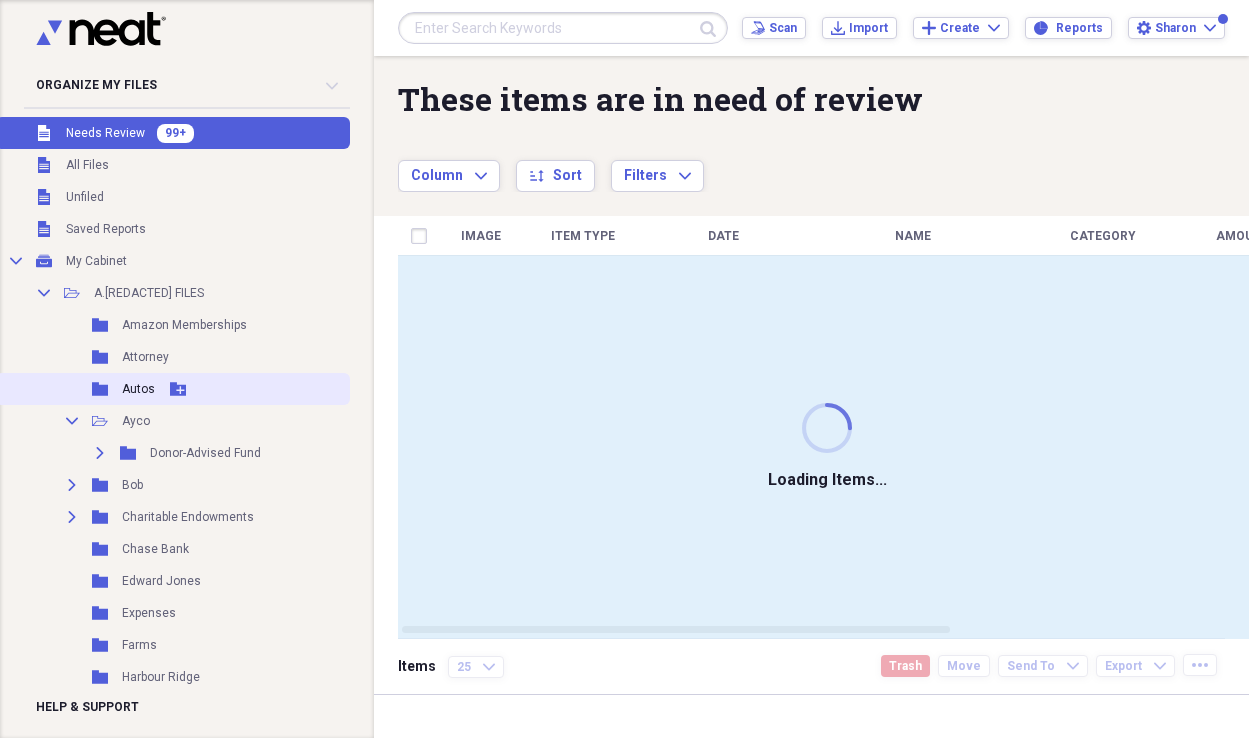 click on "Folder Autos Add Folder" at bounding box center (173, 389) 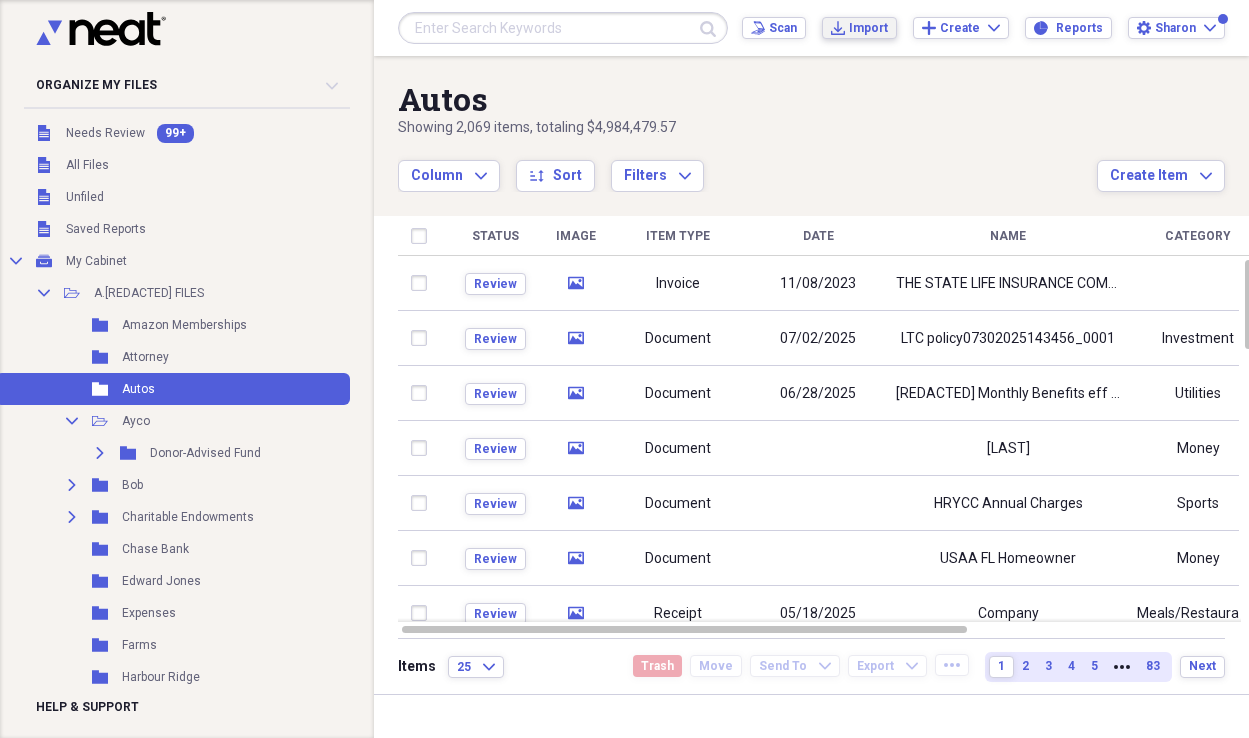 click on "Import" at bounding box center [868, 28] 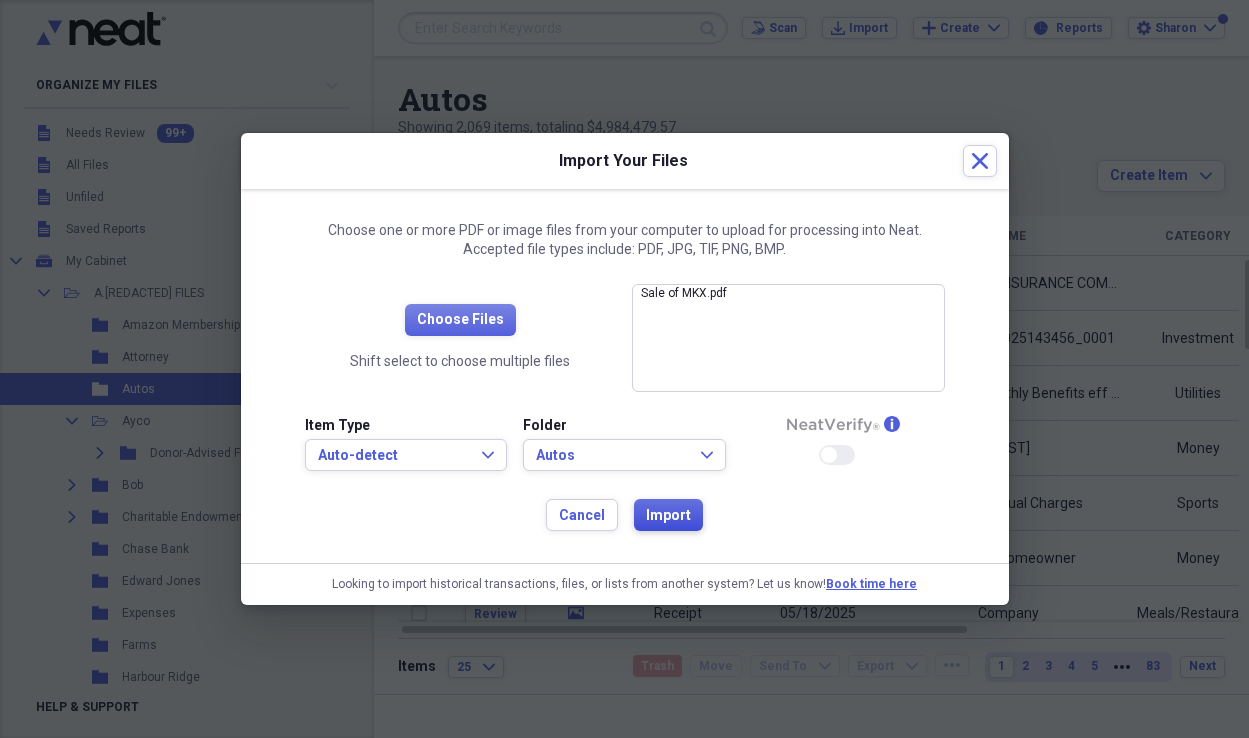 click on "Import" at bounding box center [668, 516] 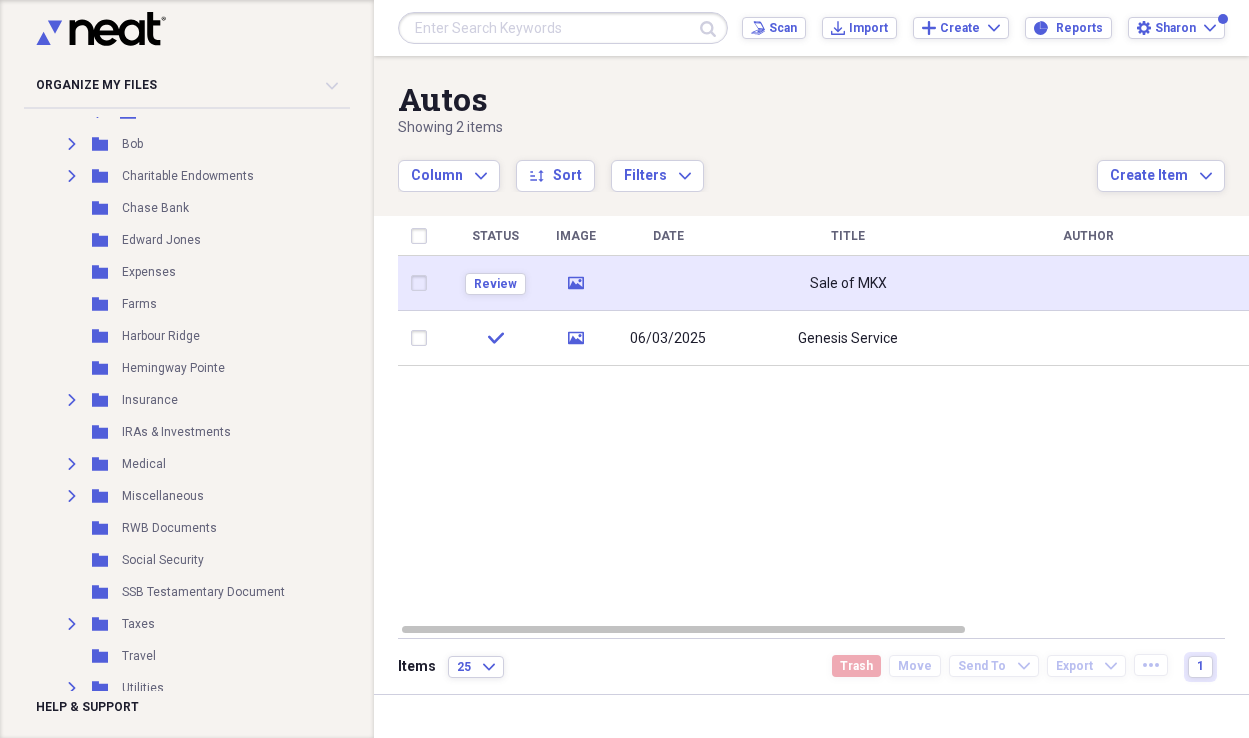 scroll, scrollTop: 343, scrollLeft: 0, axis: vertical 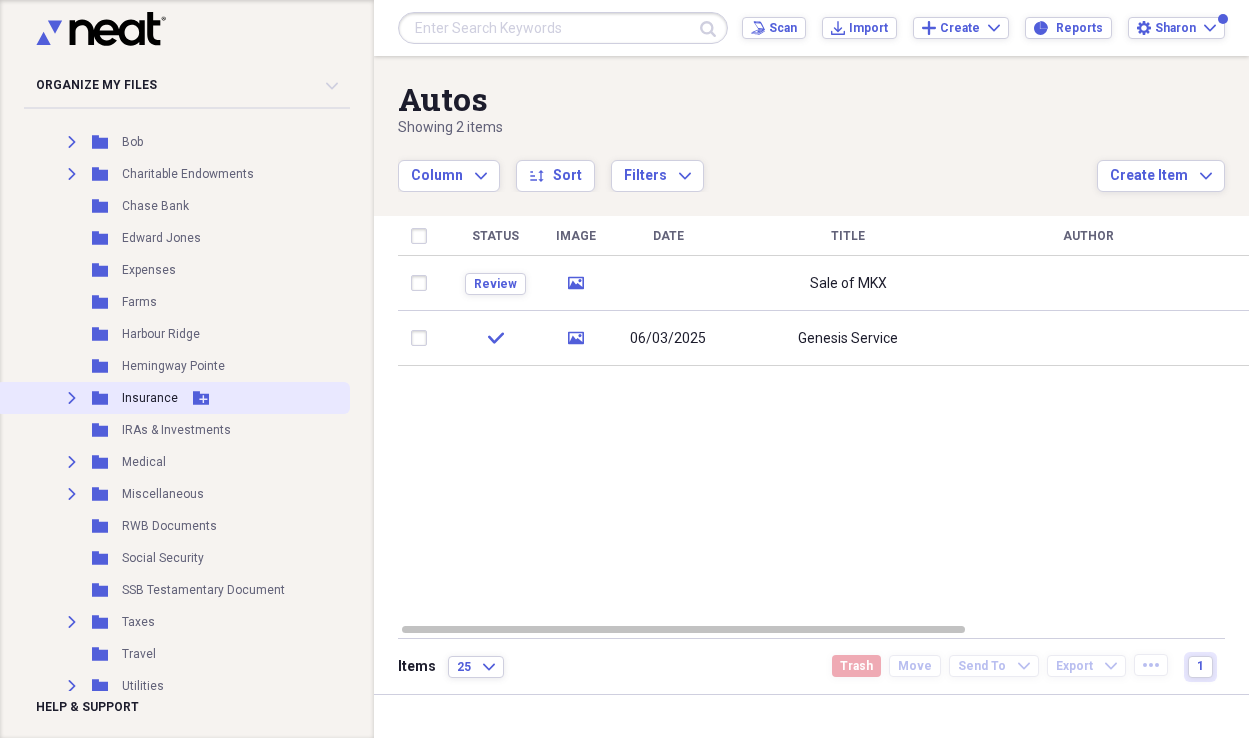 click 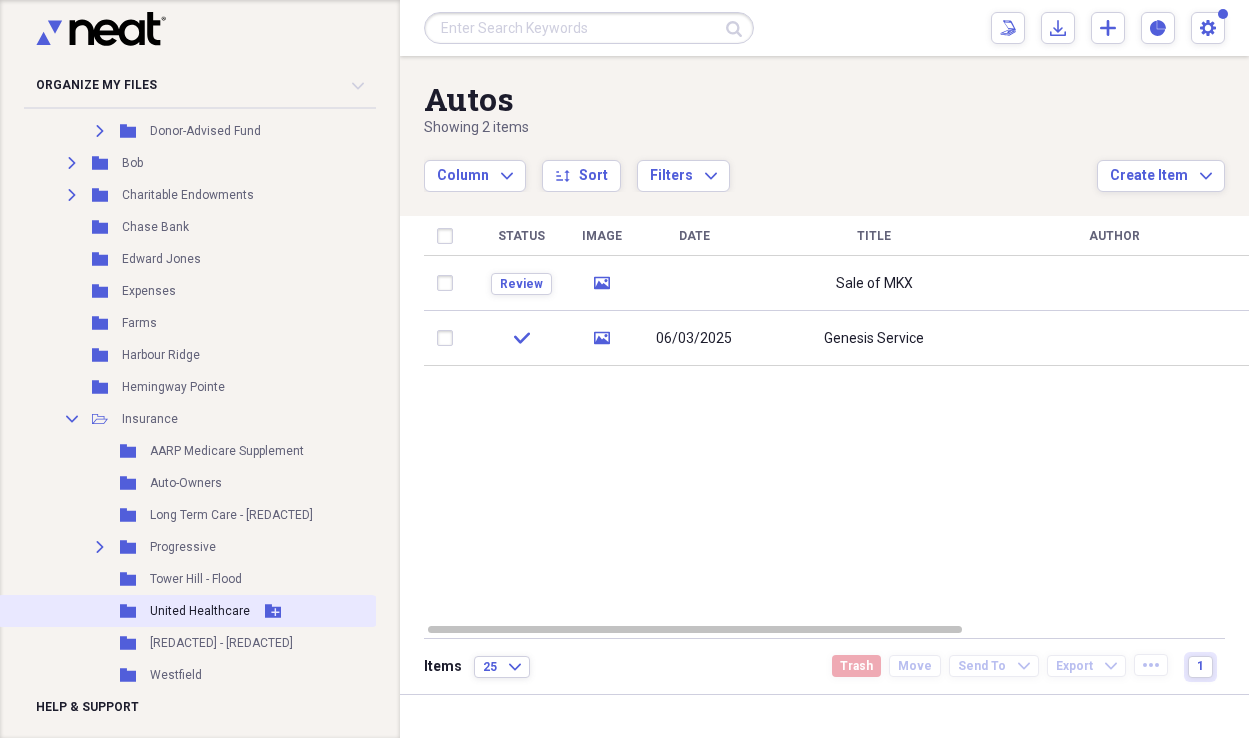 scroll, scrollTop: 320, scrollLeft: 0, axis: vertical 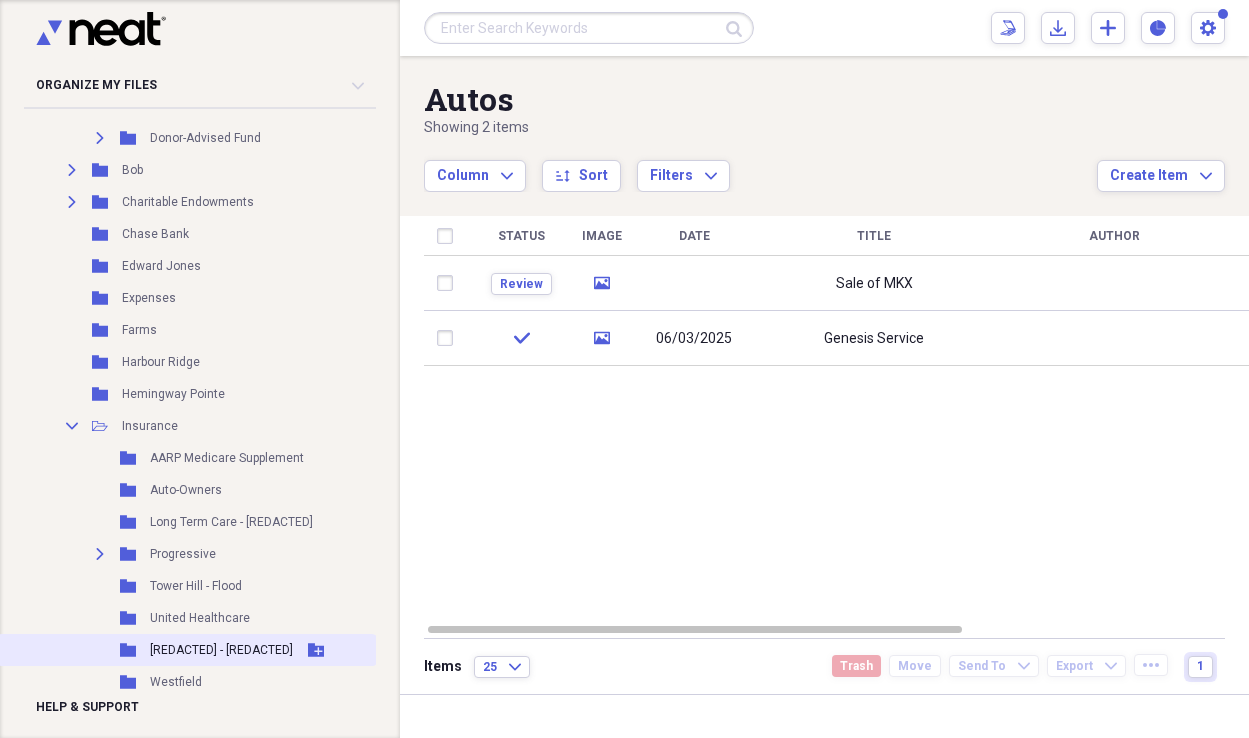click on "[REDACTED] - [REDACTED]" at bounding box center (221, 650) 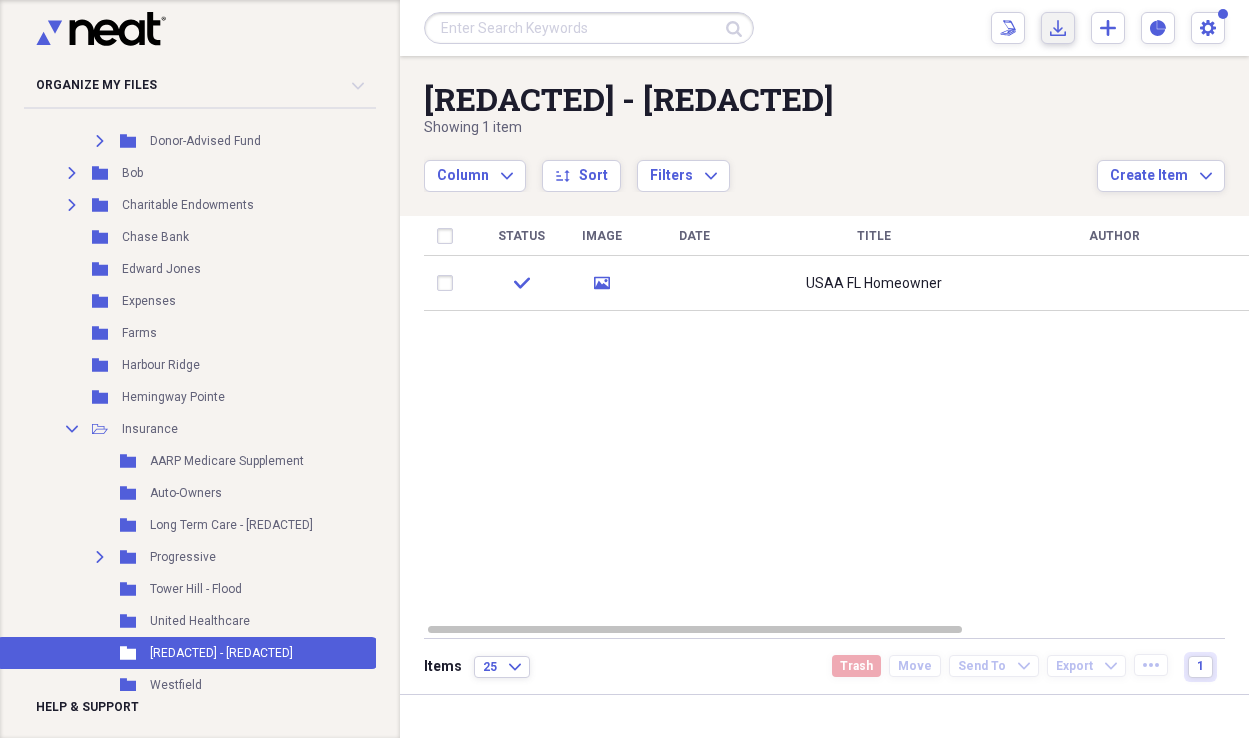 click on "Import Import" at bounding box center (1058, 28) 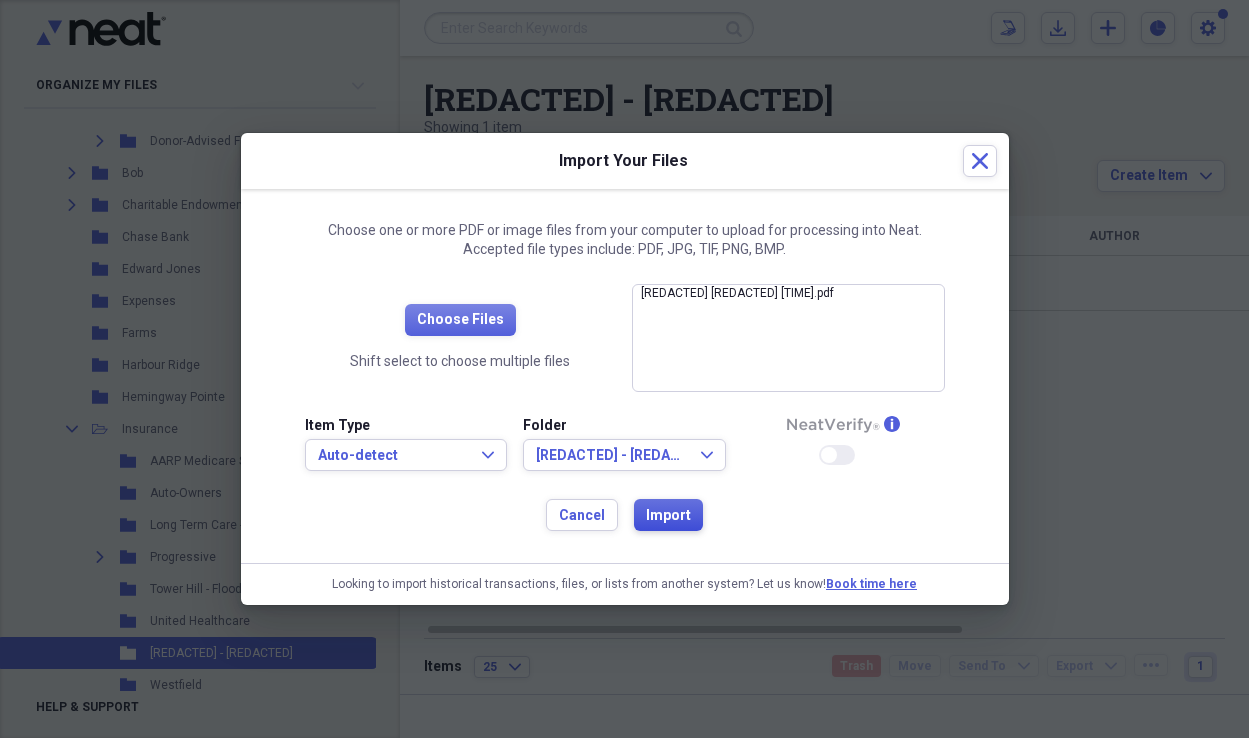 click on "Import" at bounding box center [668, 516] 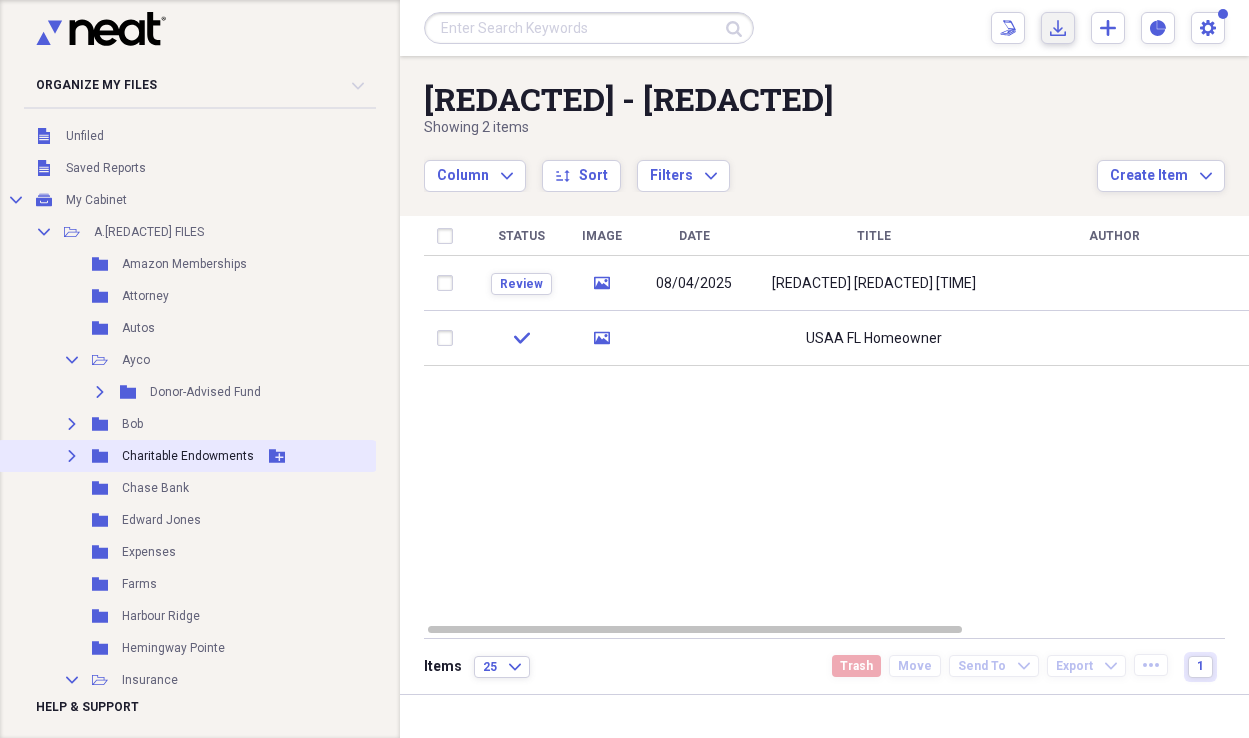 scroll, scrollTop: 0, scrollLeft: 0, axis: both 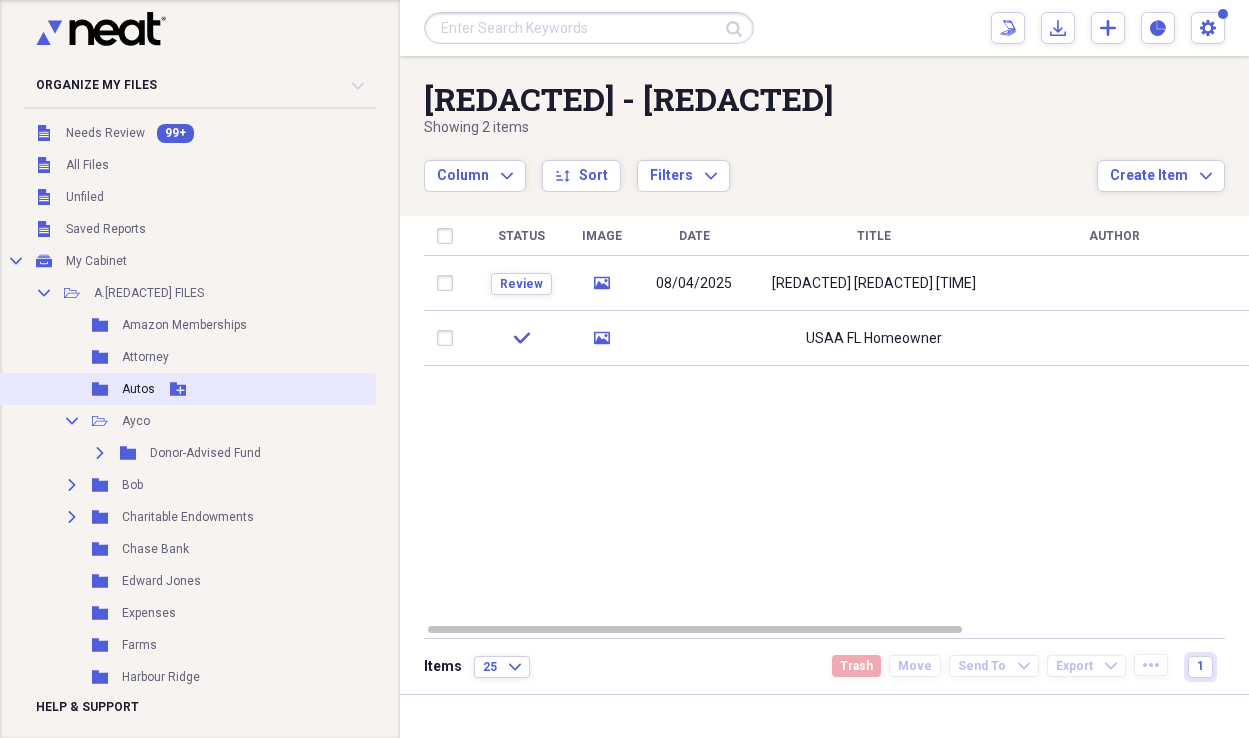 click on "Autos" at bounding box center (138, 389) 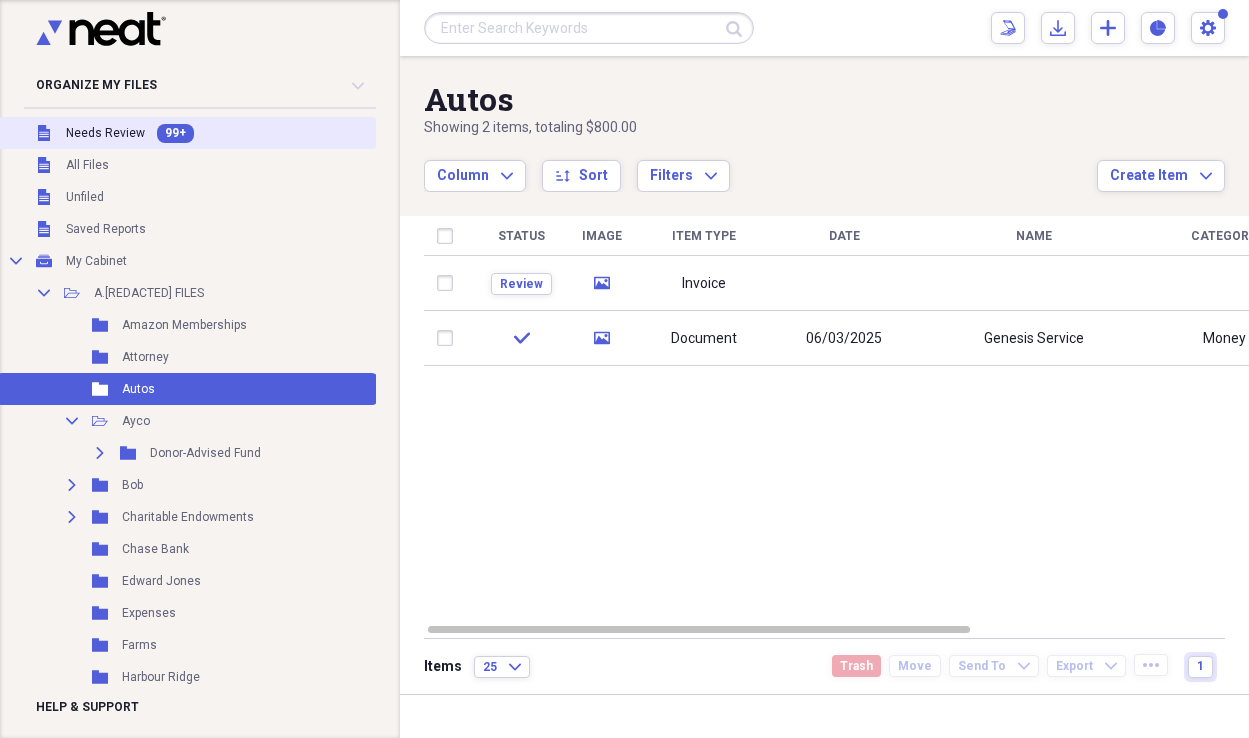 click on "Needs Review" at bounding box center (105, 133) 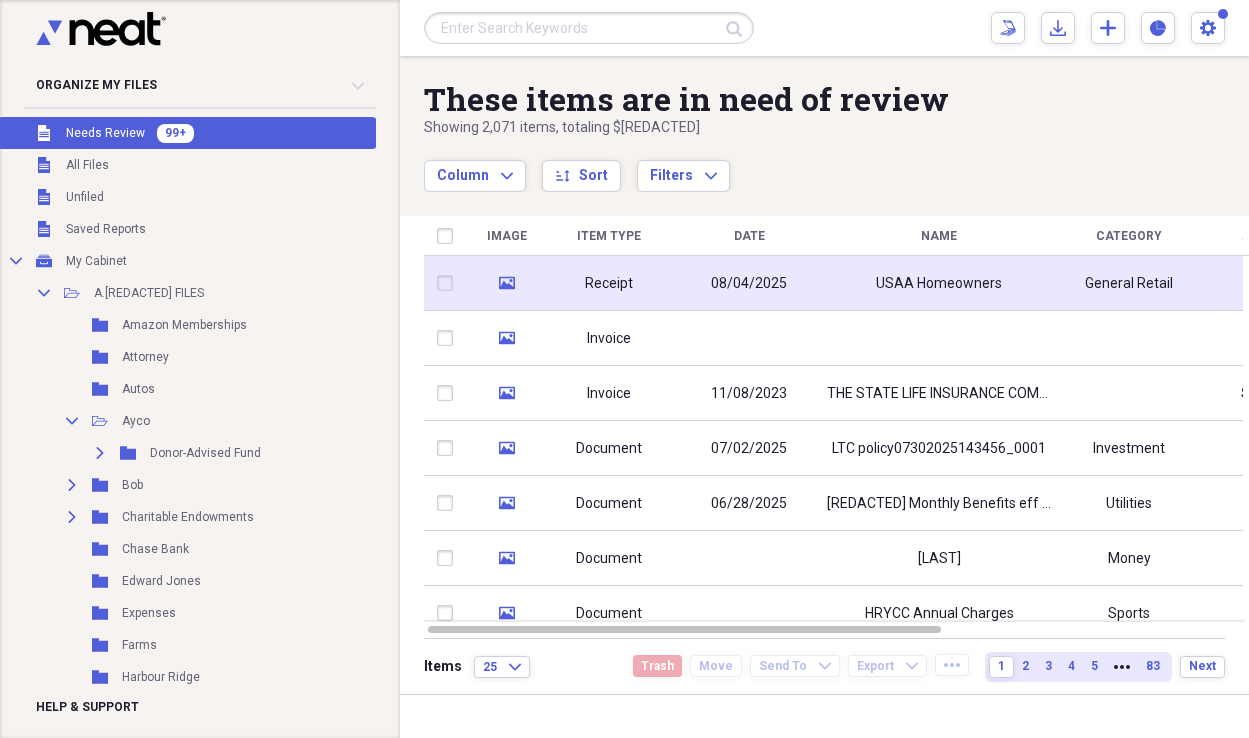 click at bounding box center [449, 283] 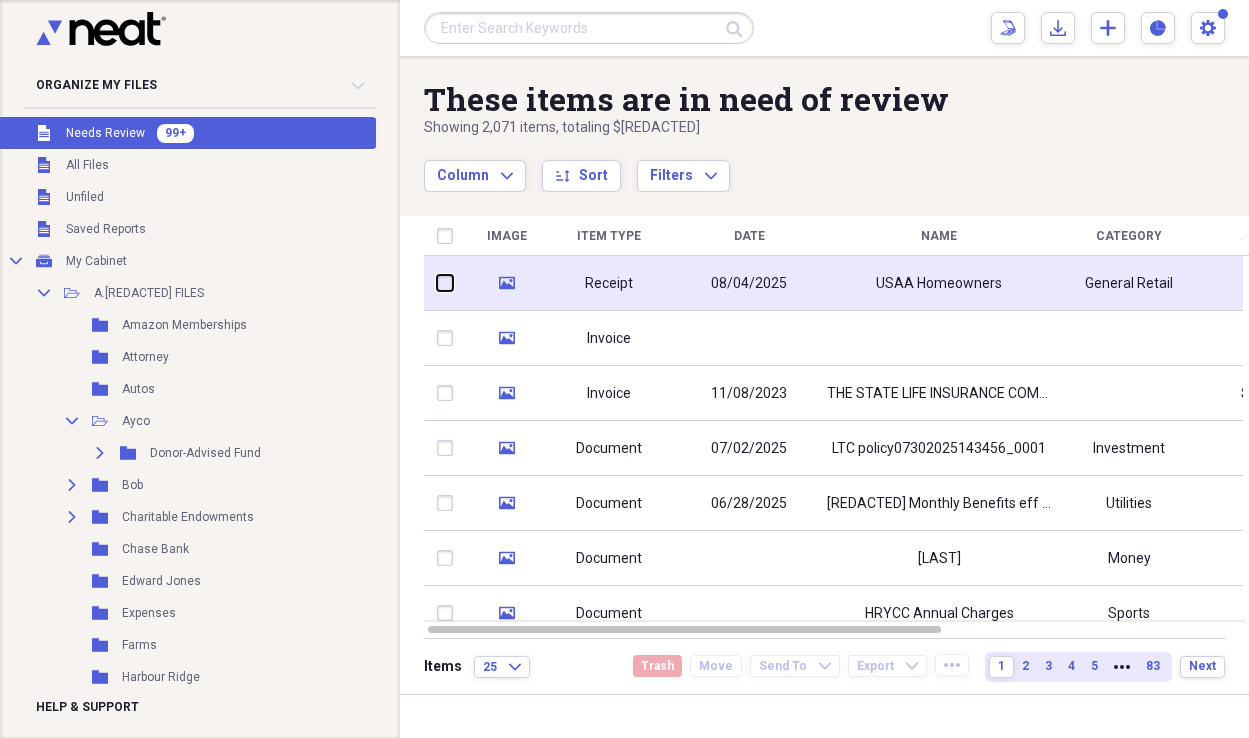 click at bounding box center (437, 283) 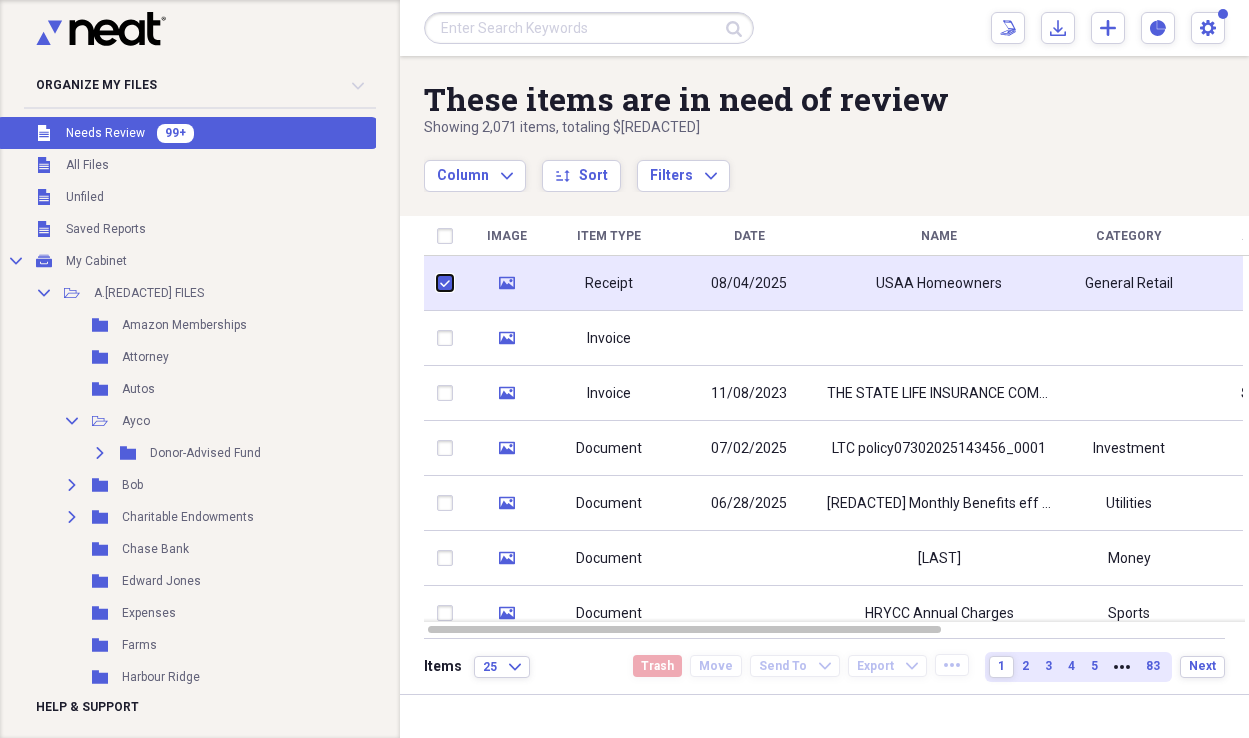 checkbox on "true" 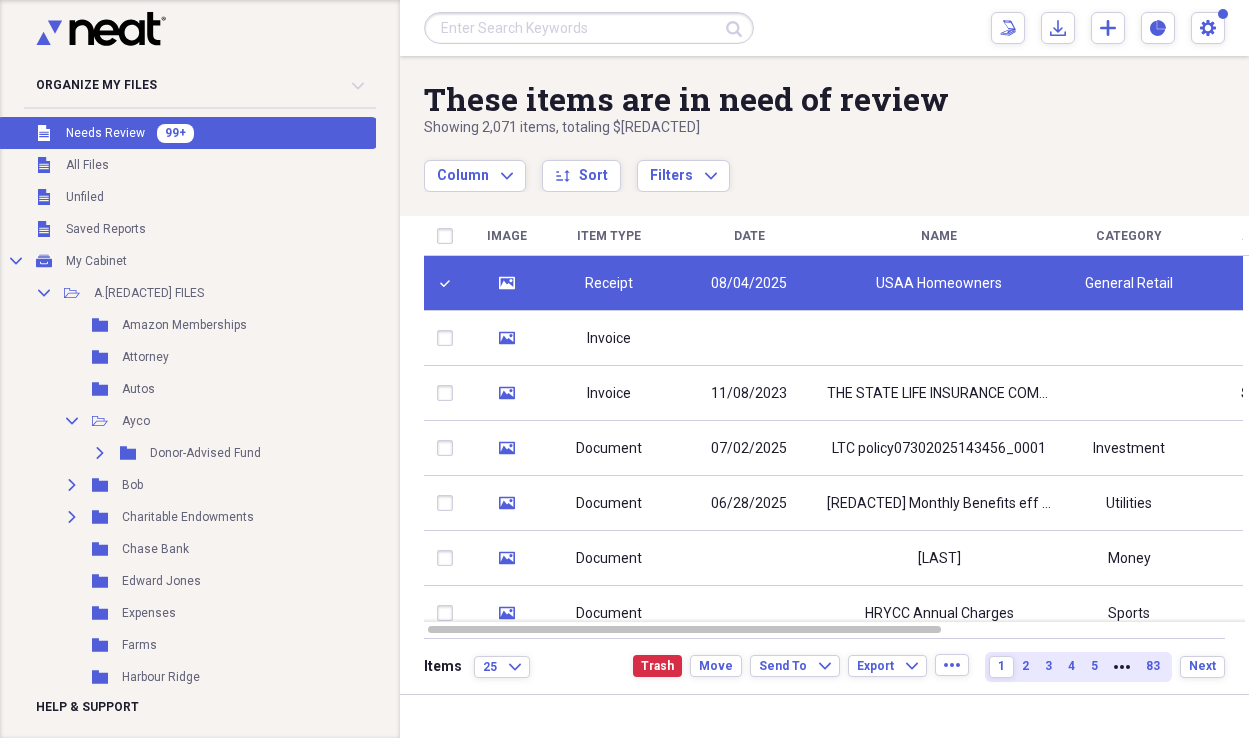 click on "08/04/2025" at bounding box center [749, 284] 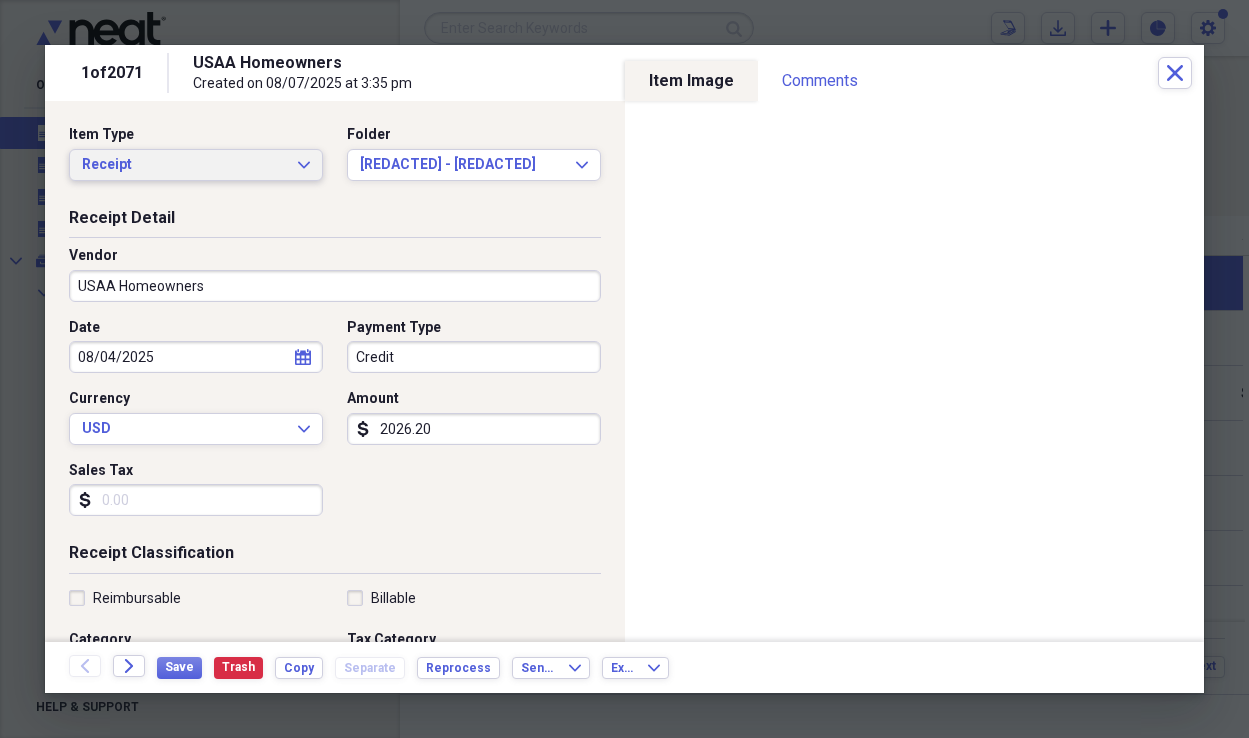 click on "Expand" 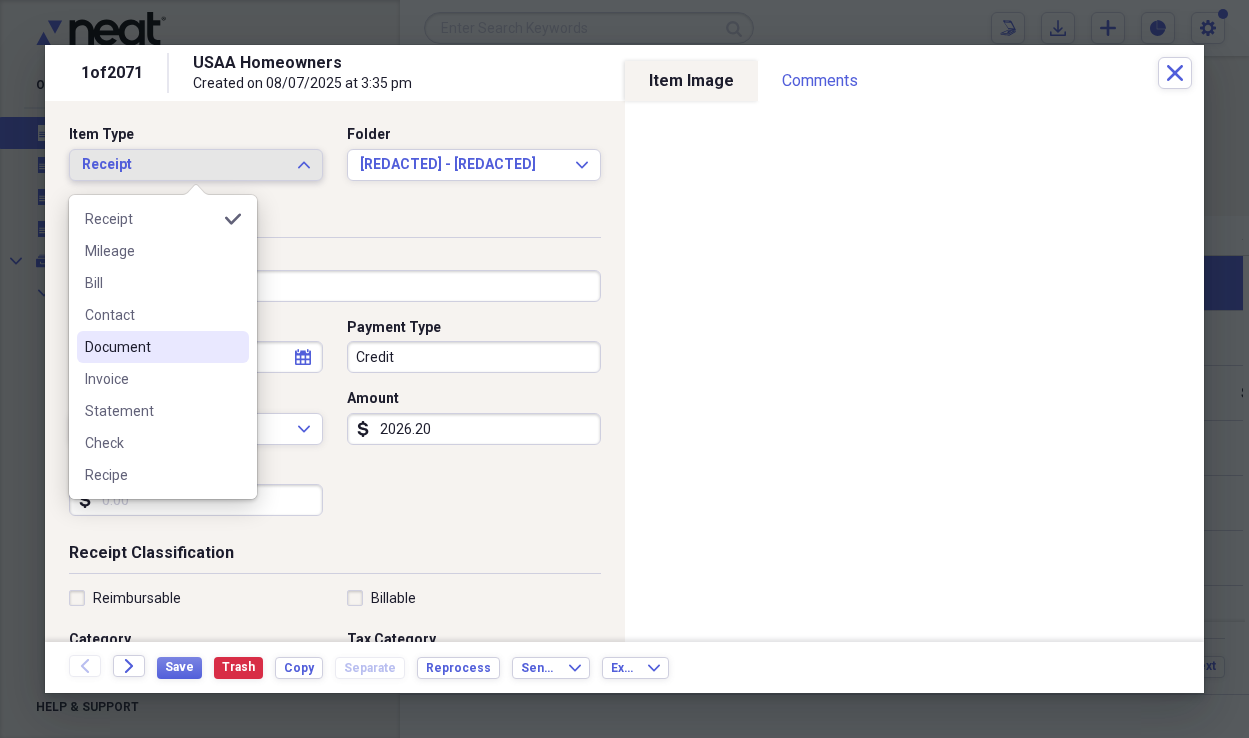 click on "Document" at bounding box center (151, 347) 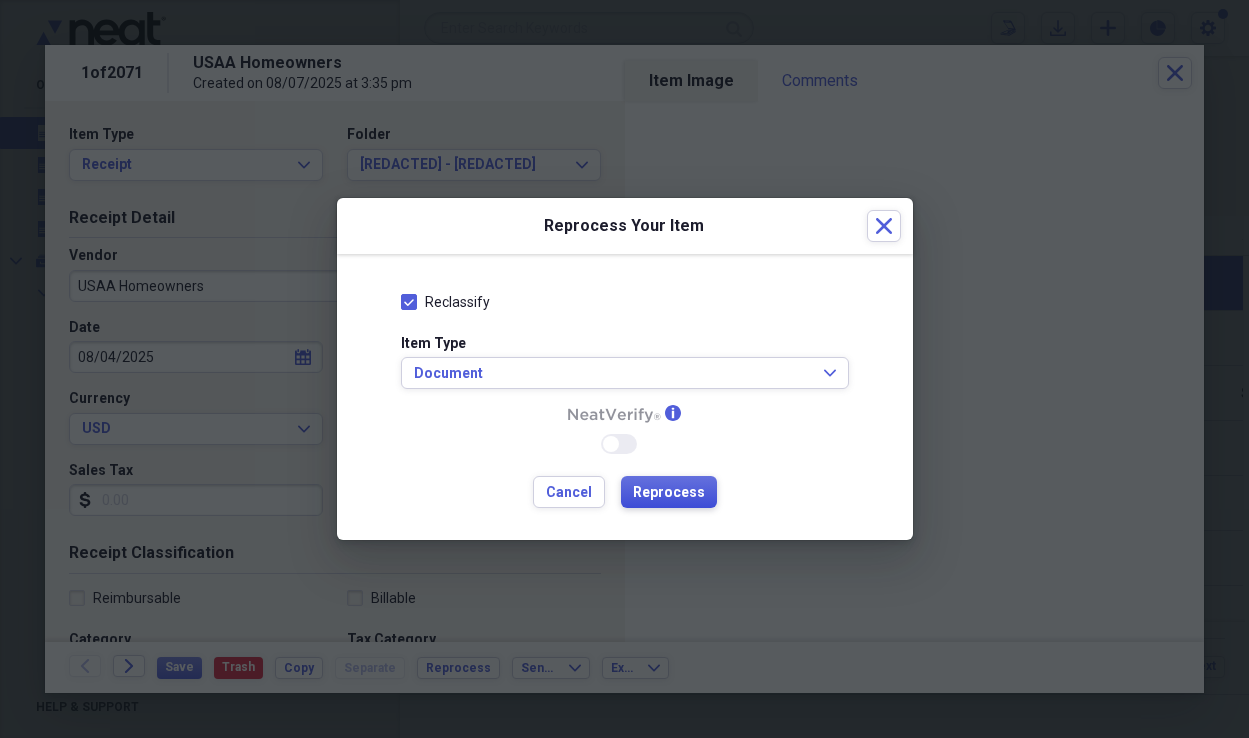 click on "Reprocess" at bounding box center (669, 493) 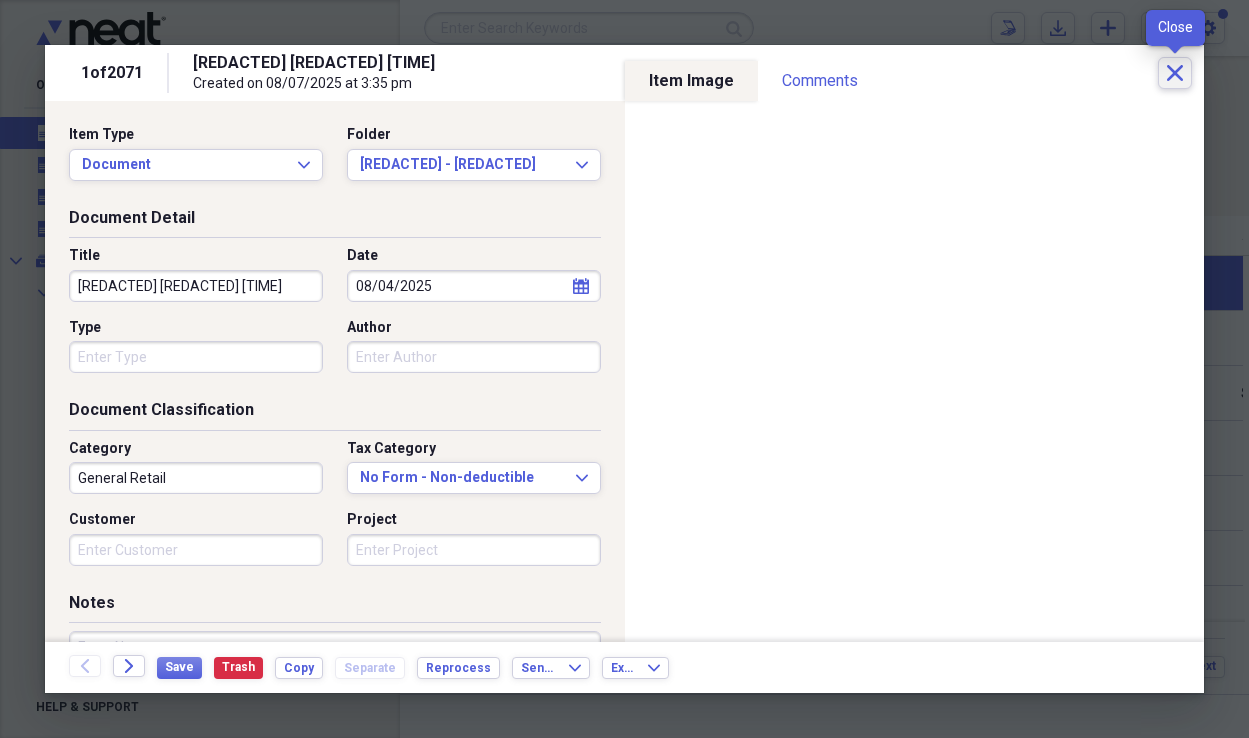 click 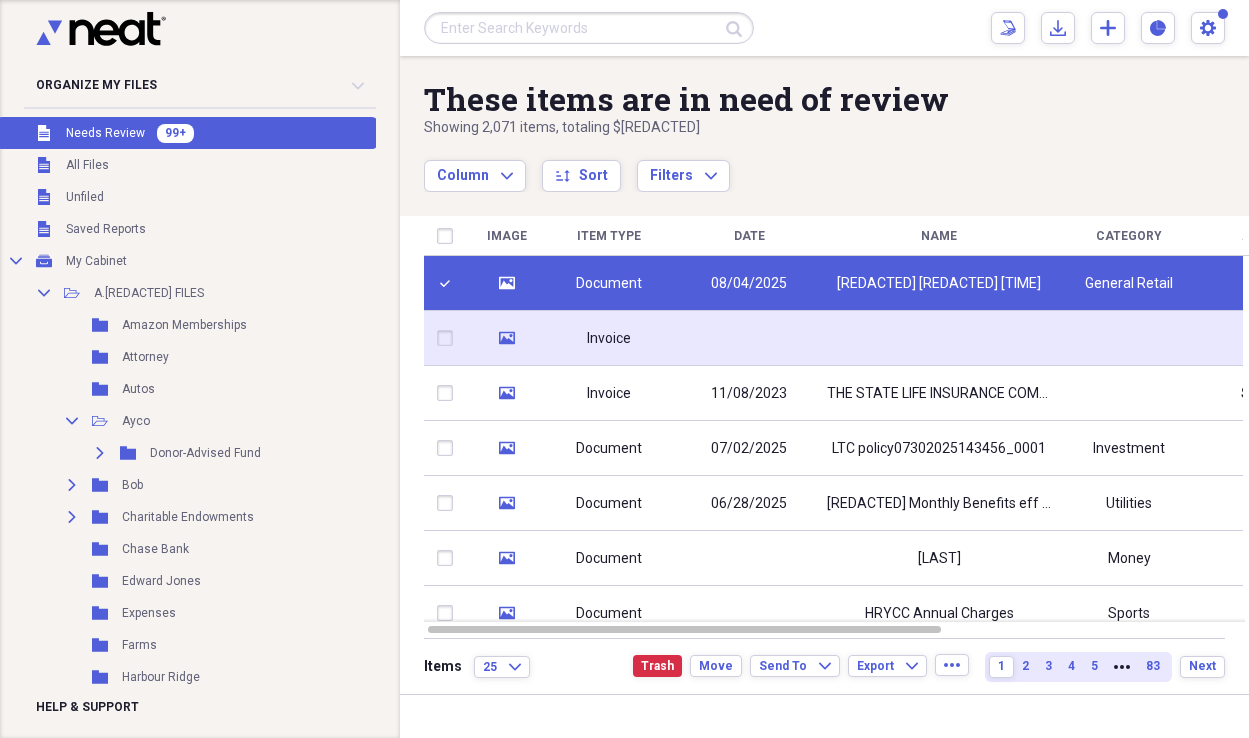 click on "Invoice" at bounding box center [609, 339] 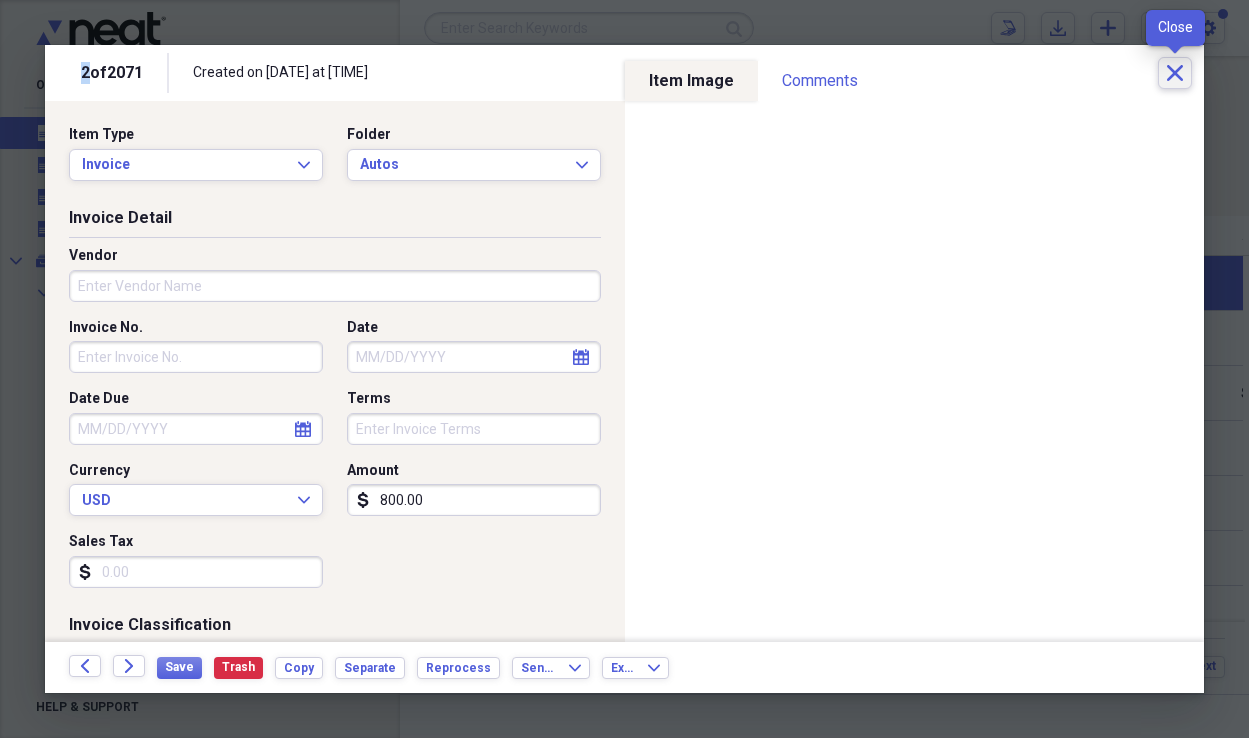 click on "Close" at bounding box center (1175, 73) 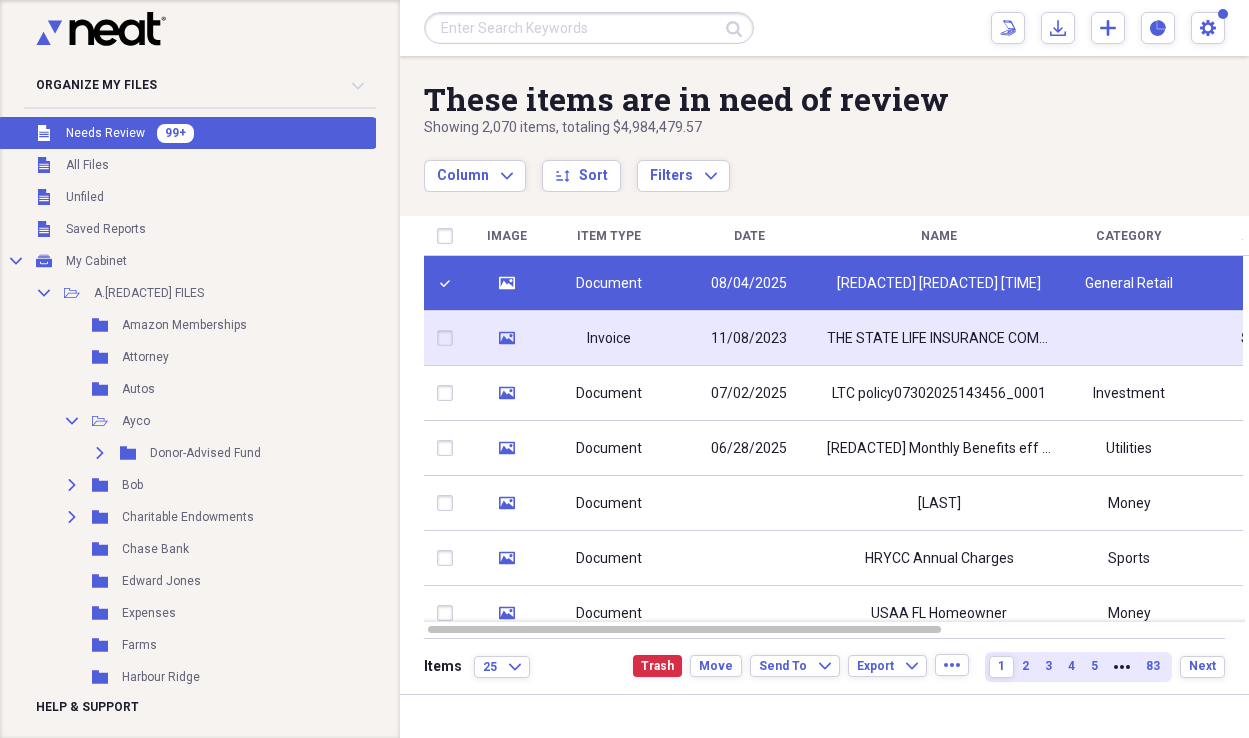 click on "THE STATE LIFE INSURANCE COMPANY" at bounding box center (939, 339) 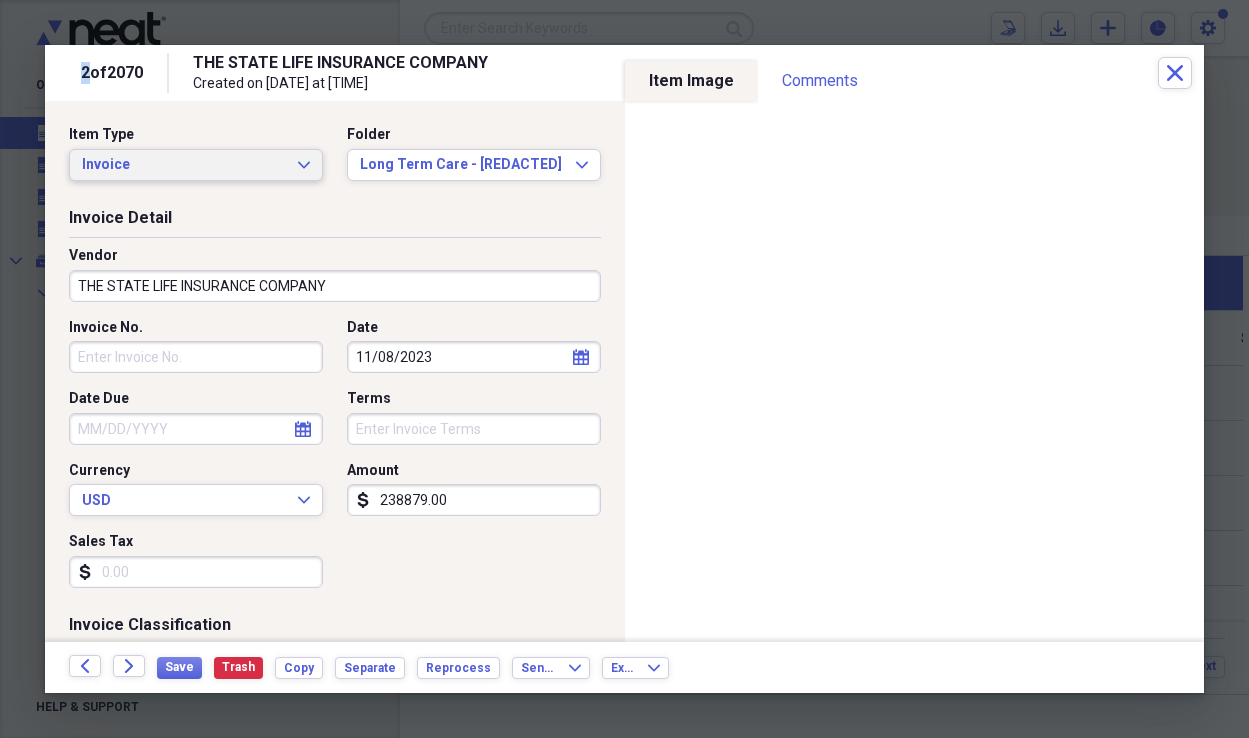 click on "Expand" 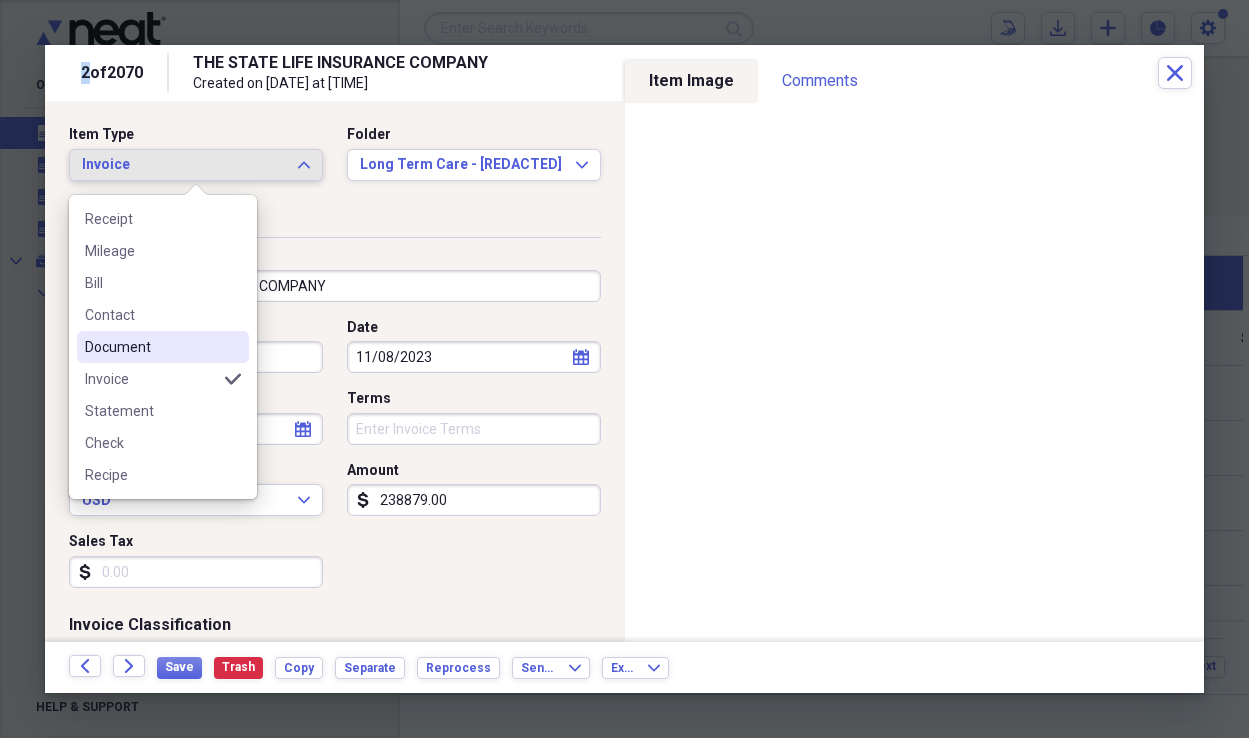 click on "Document" at bounding box center (163, 347) 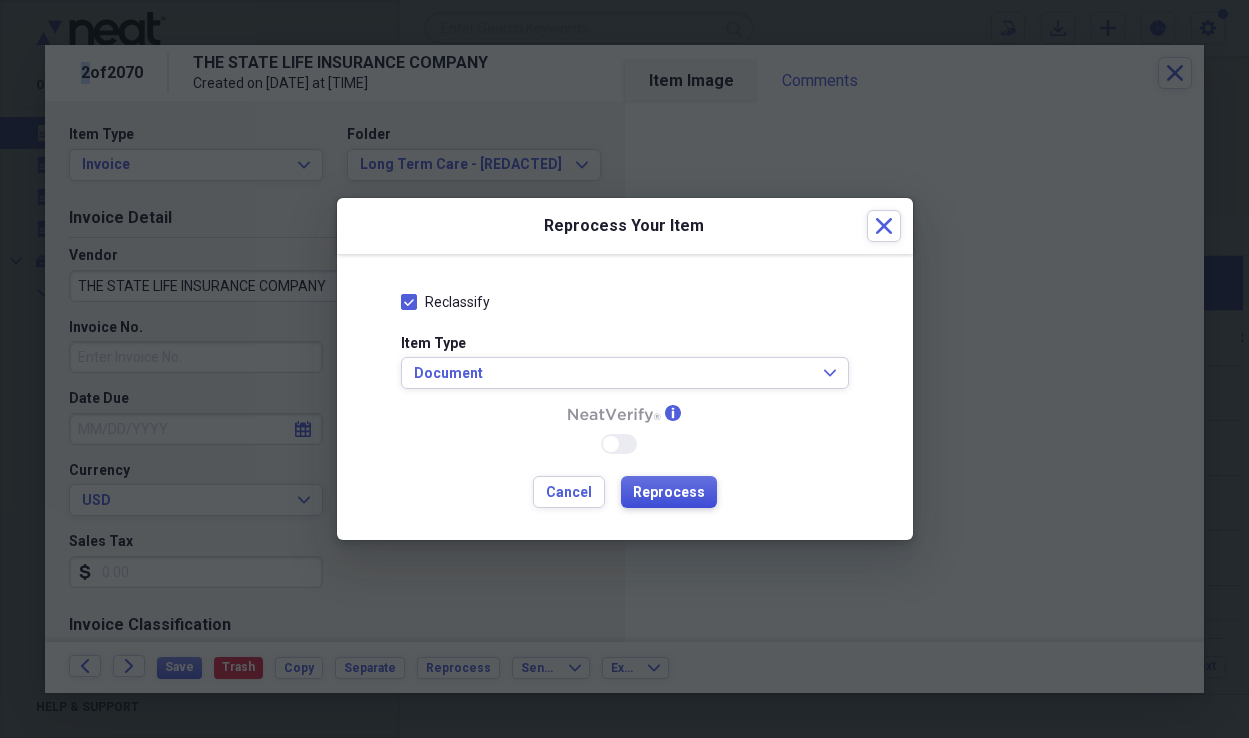 click on "Reprocess" at bounding box center [669, 492] 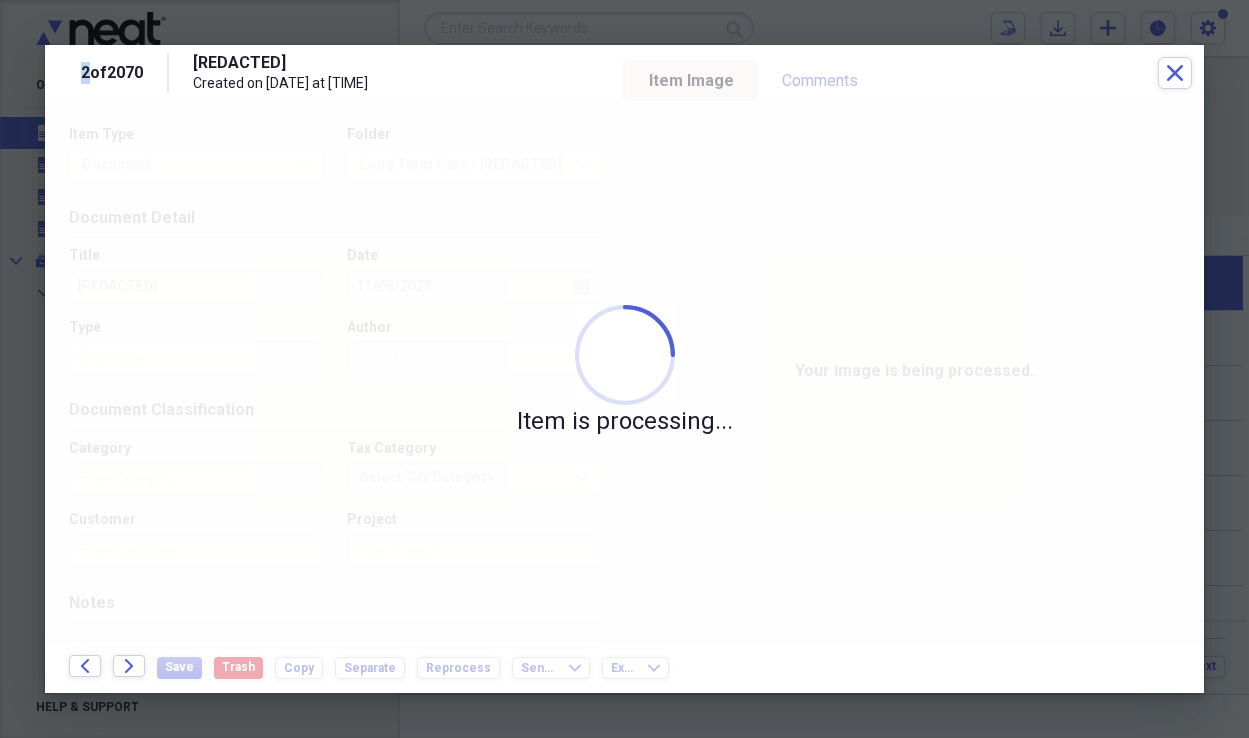 type on "Money" 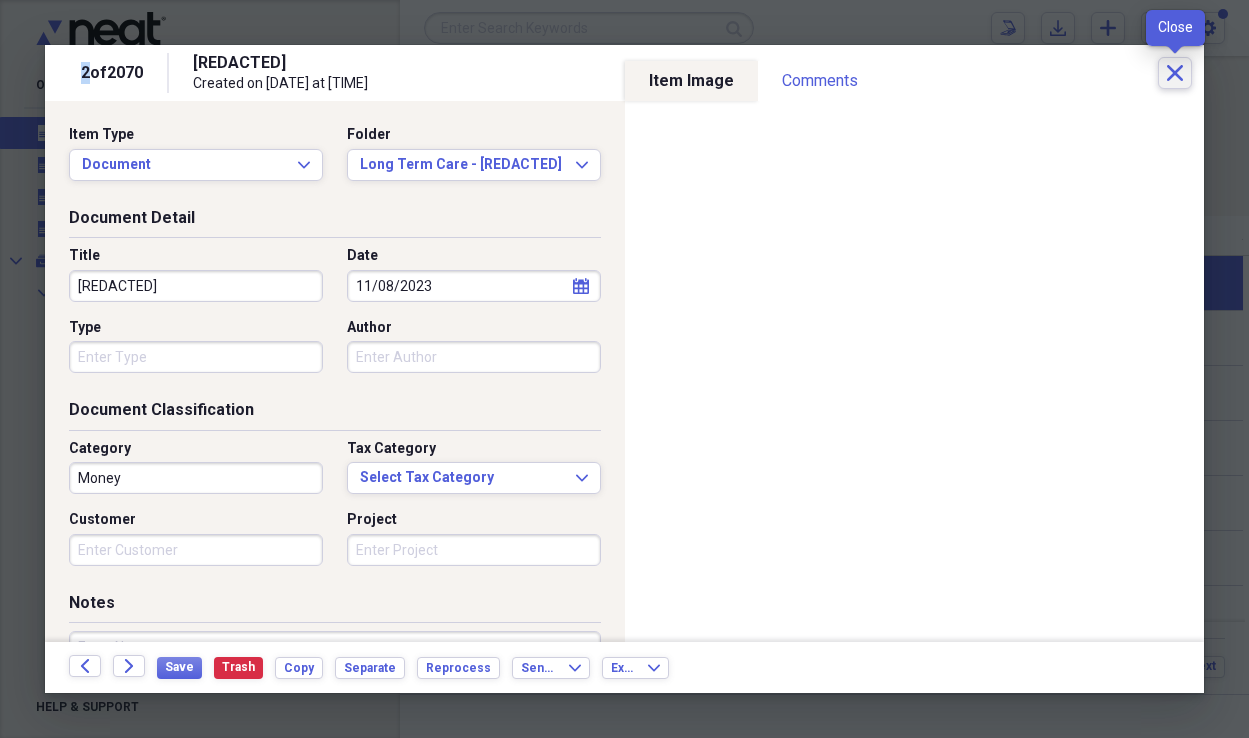 click on "Close" at bounding box center [1175, 73] 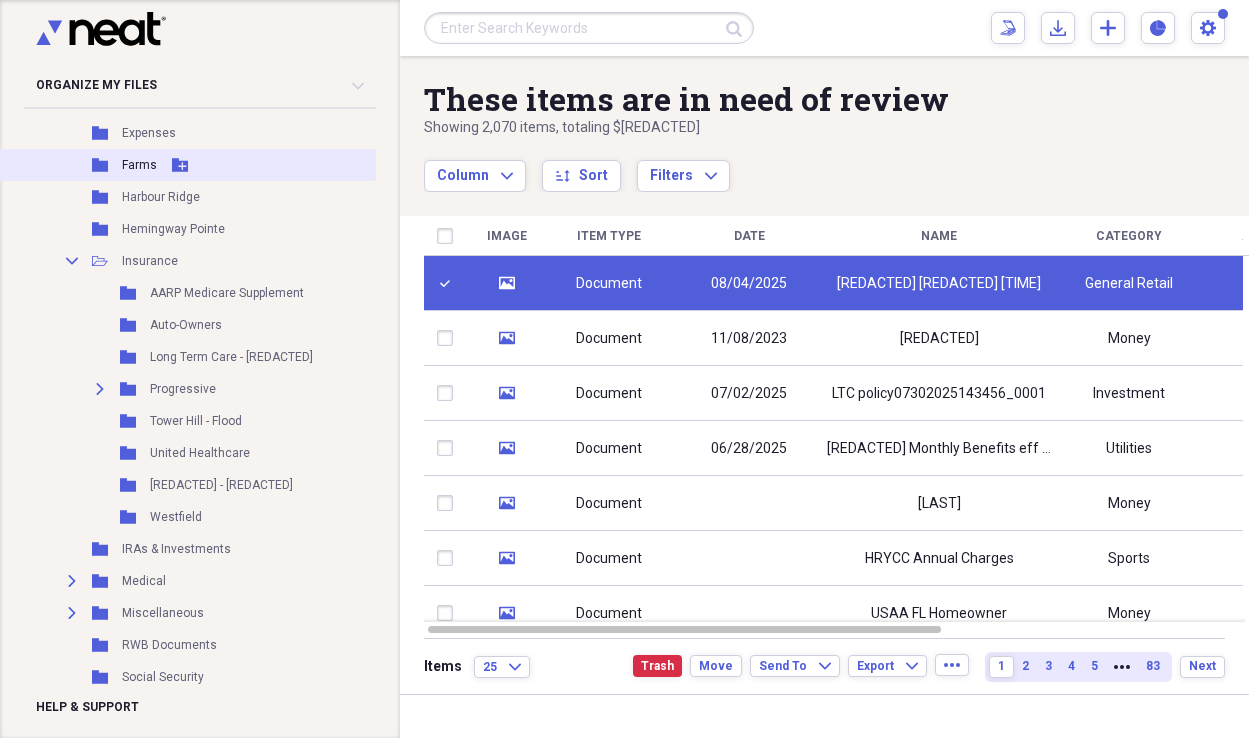 scroll, scrollTop: 481, scrollLeft: 0, axis: vertical 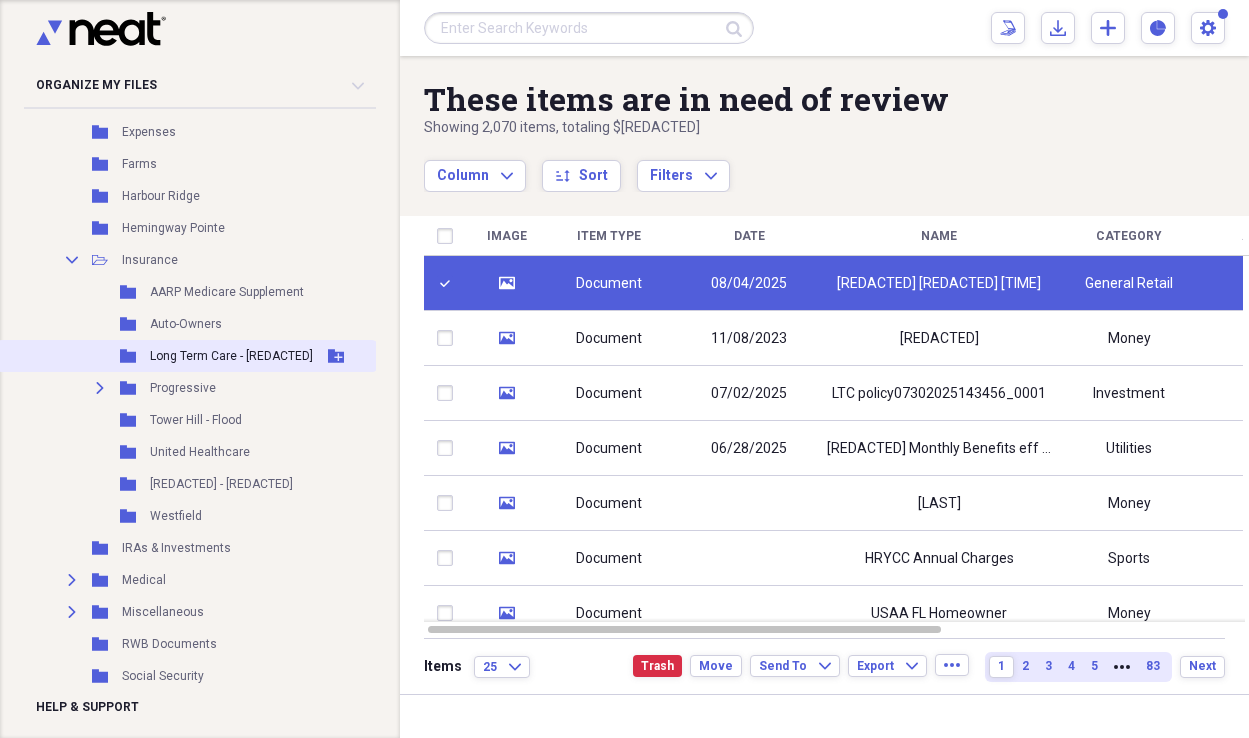 click on "Folder Long Term Care - SSB Add Folder" at bounding box center [187, 356] 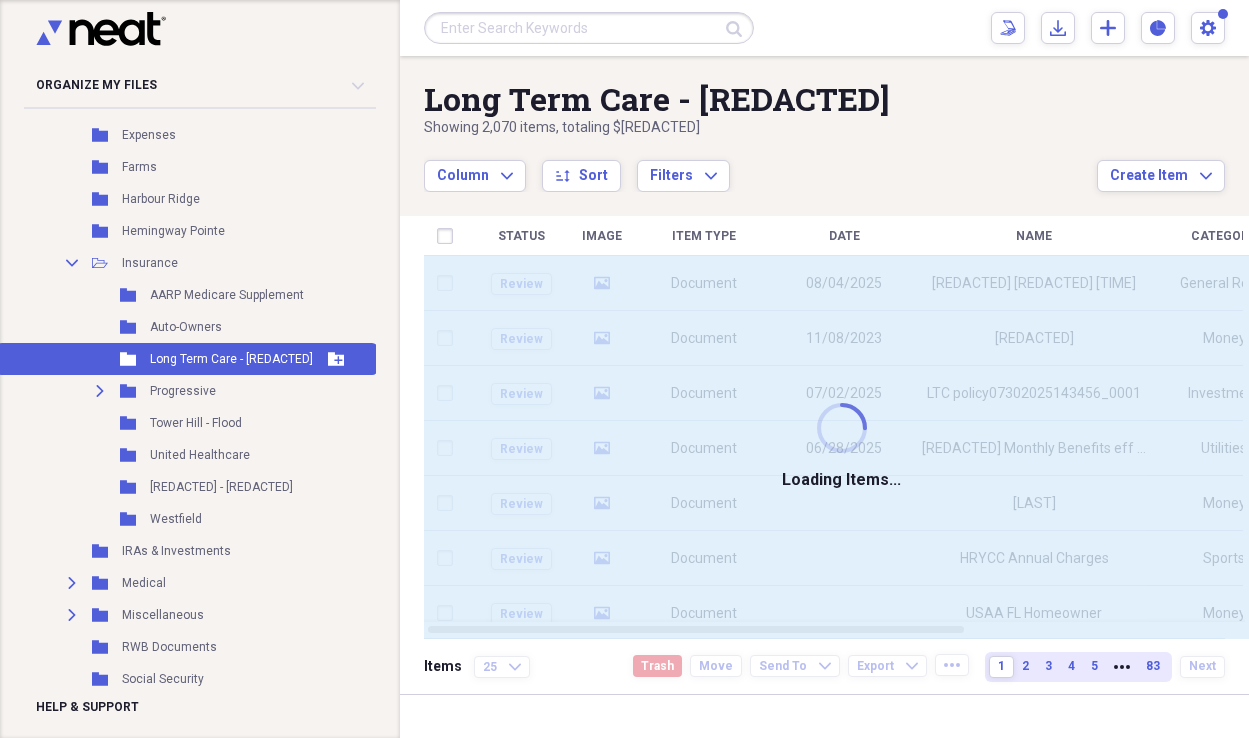 click on "Folder Long Term Care - SSB Add Folder" at bounding box center (187, 359) 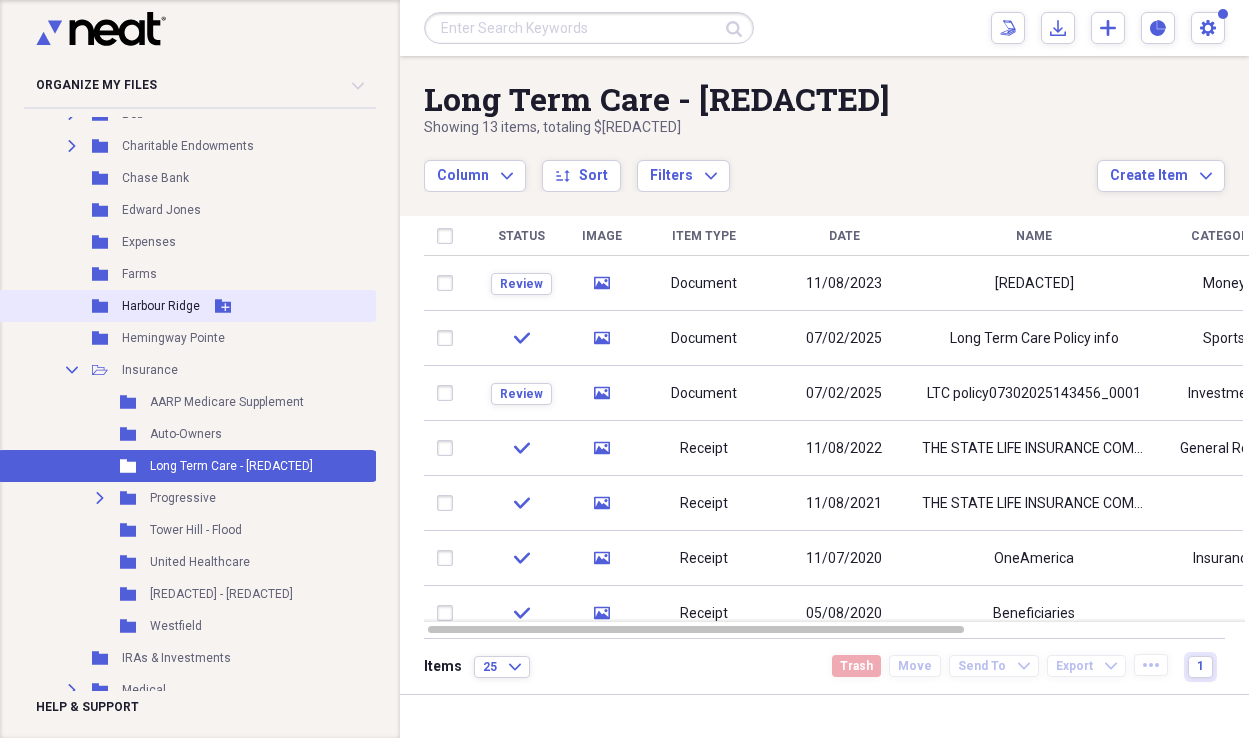scroll, scrollTop: 0, scrollLeft: 0, axis: both 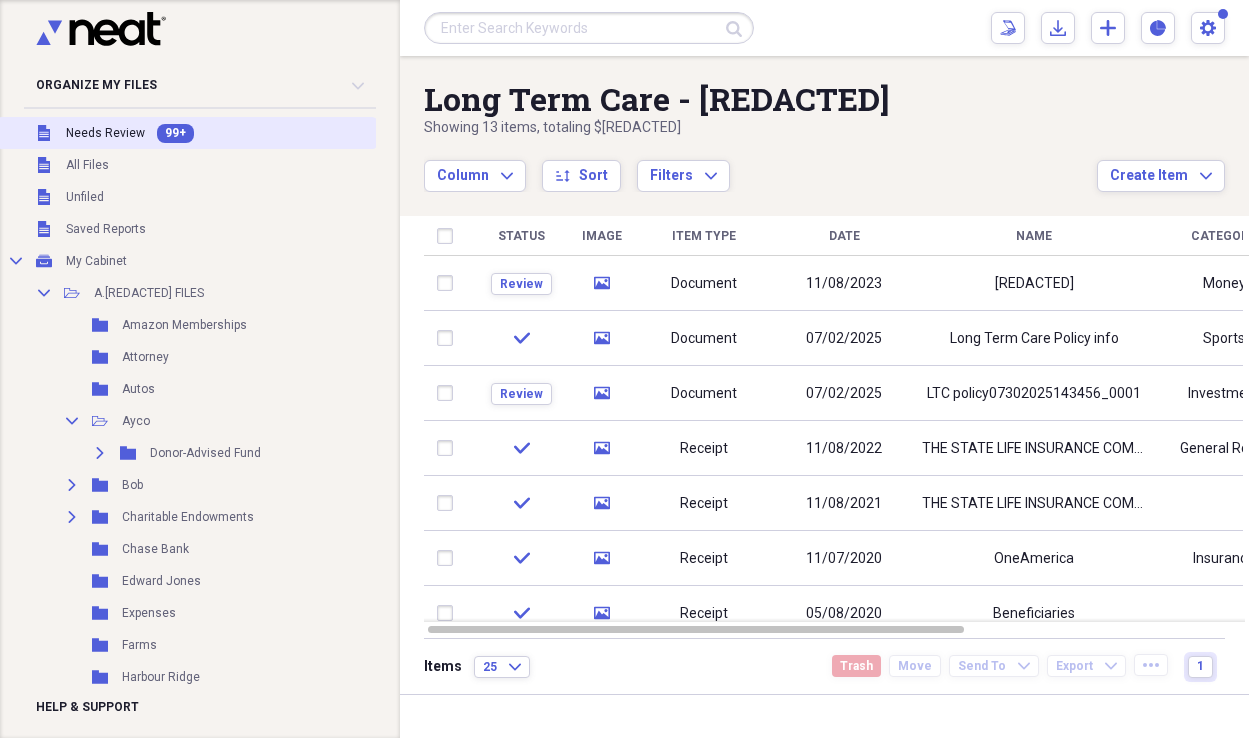 click on "Needs Review" at bounding box center [105, 133] 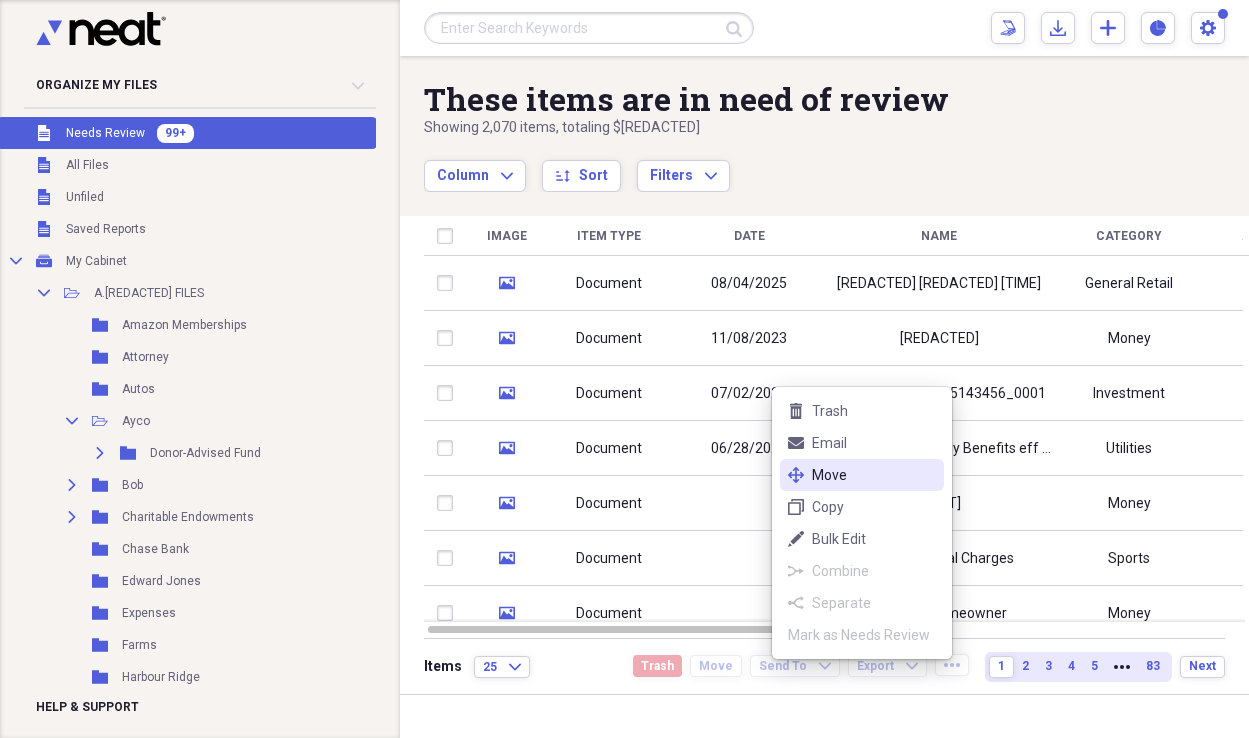 click 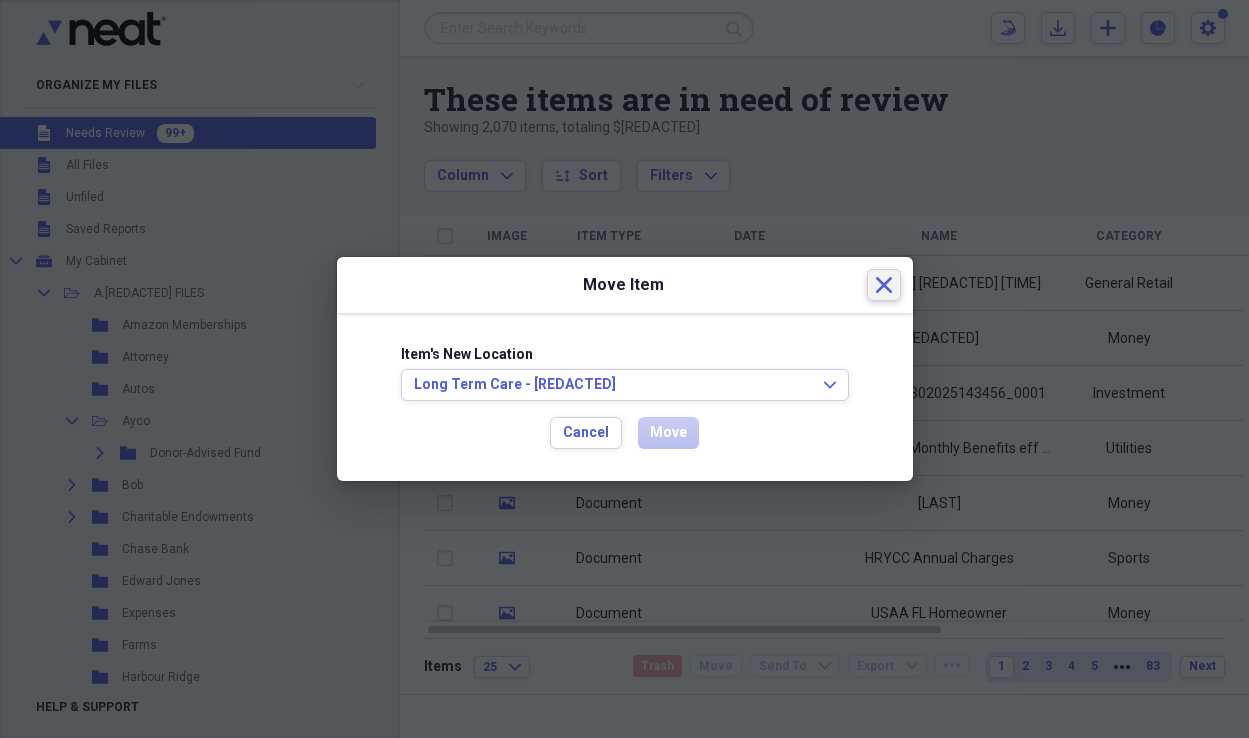 click on "Close" at bounding box center (884, 285) 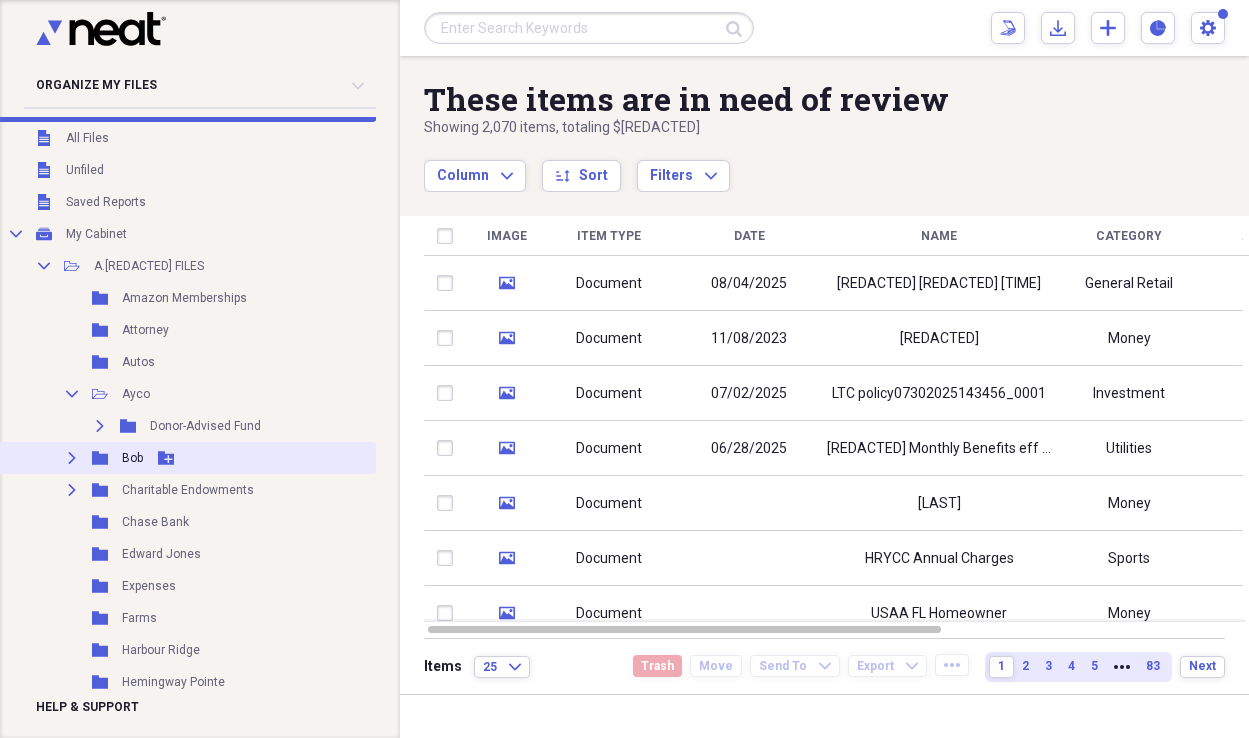 scroll, scrollTop: 0, scrollLeft: 0, axis: both 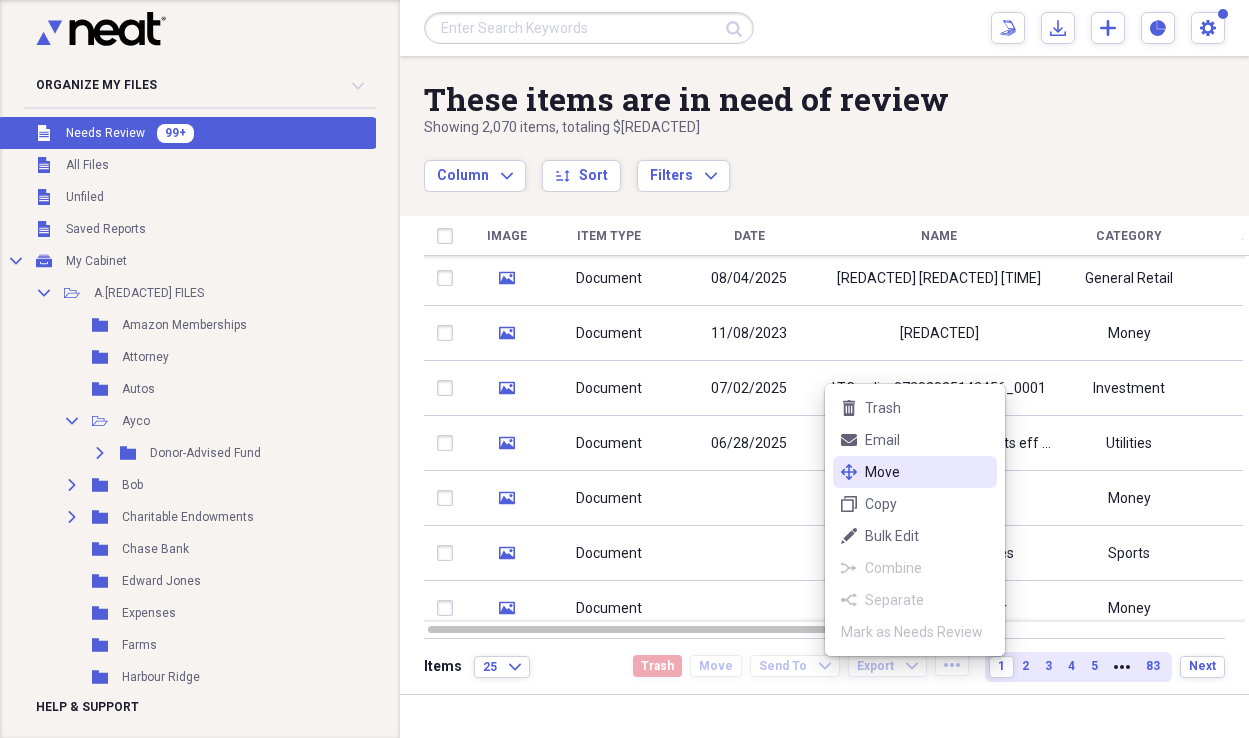 click on "move" 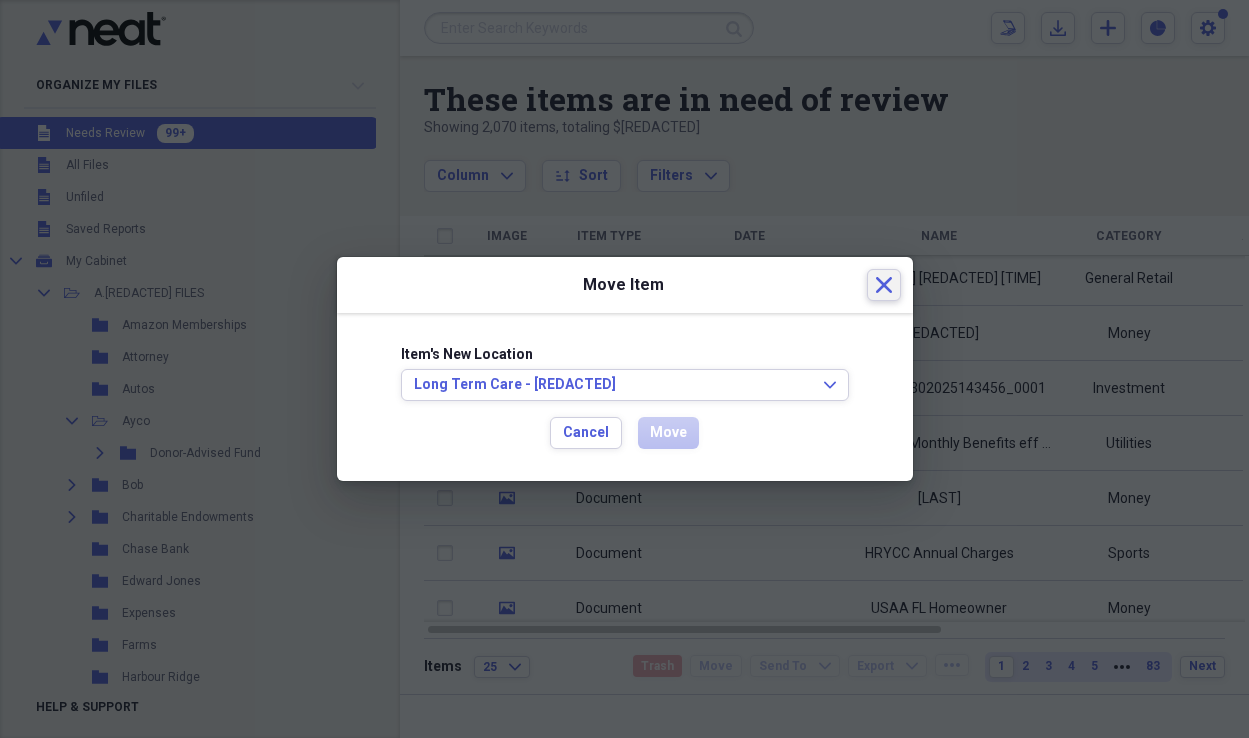 click on "Close" 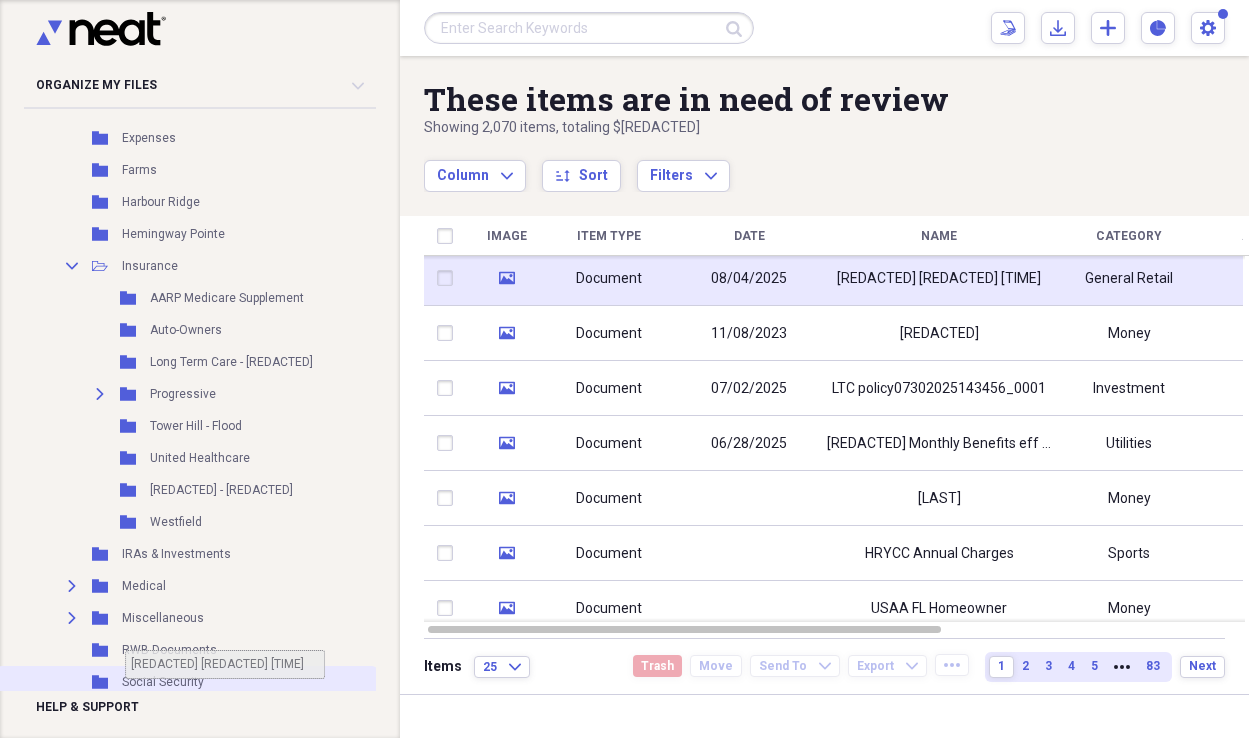 scroll, scrollTop: 483, scrollLeft: 0, axis: vertical 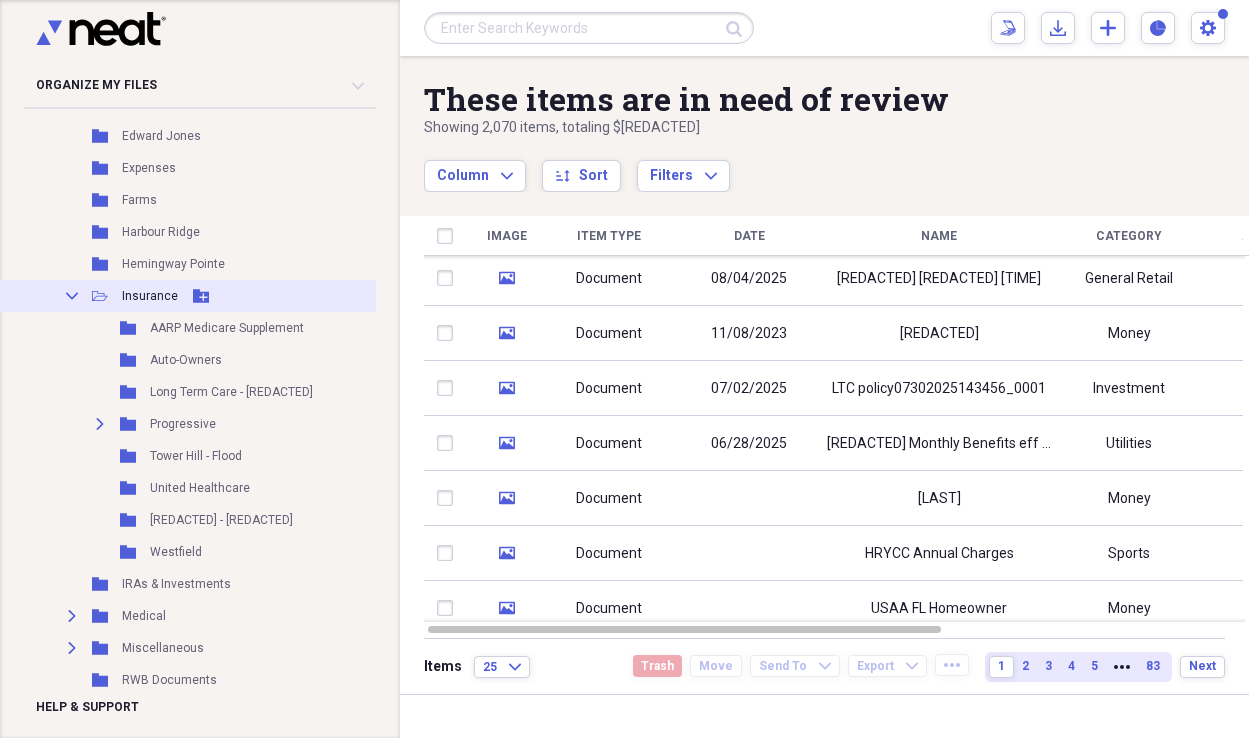 click on "Collapse Open Folder Insurance Add Folder" at bounding box center [187, 296] 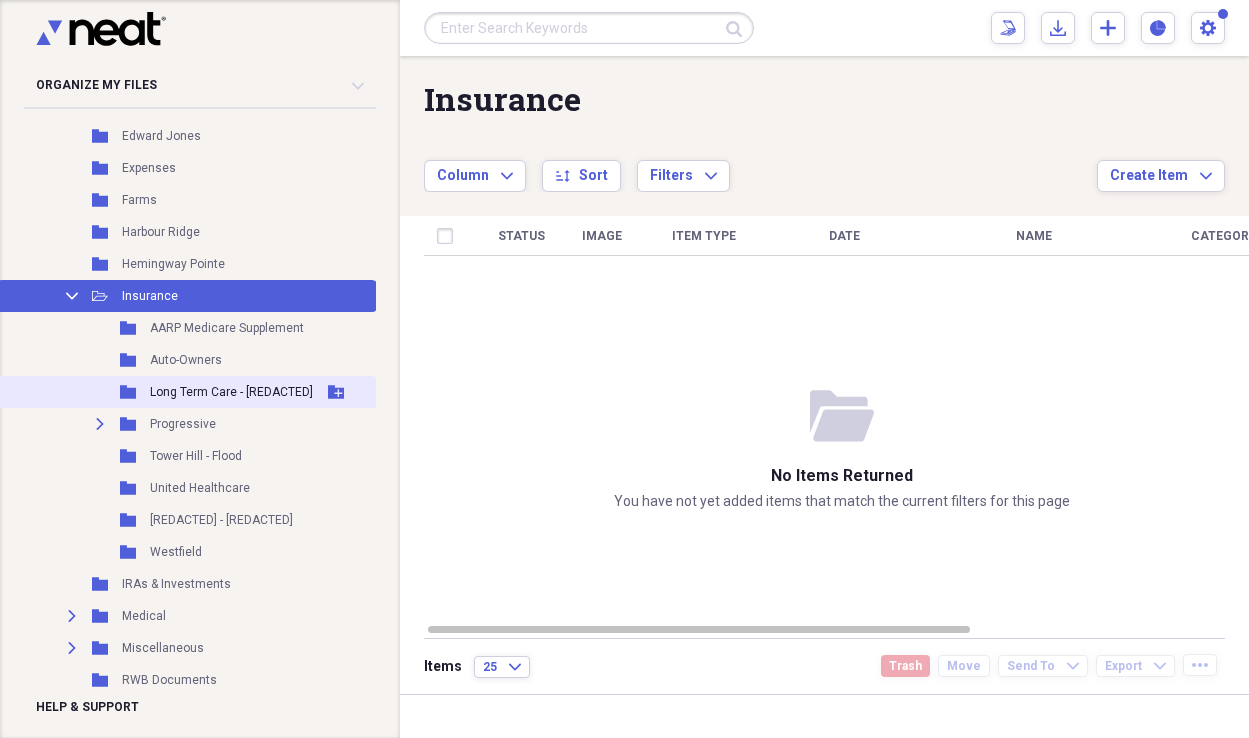 click on "Folder Long Term Care - SSB Add Folder" at bounding box center (187, 392) 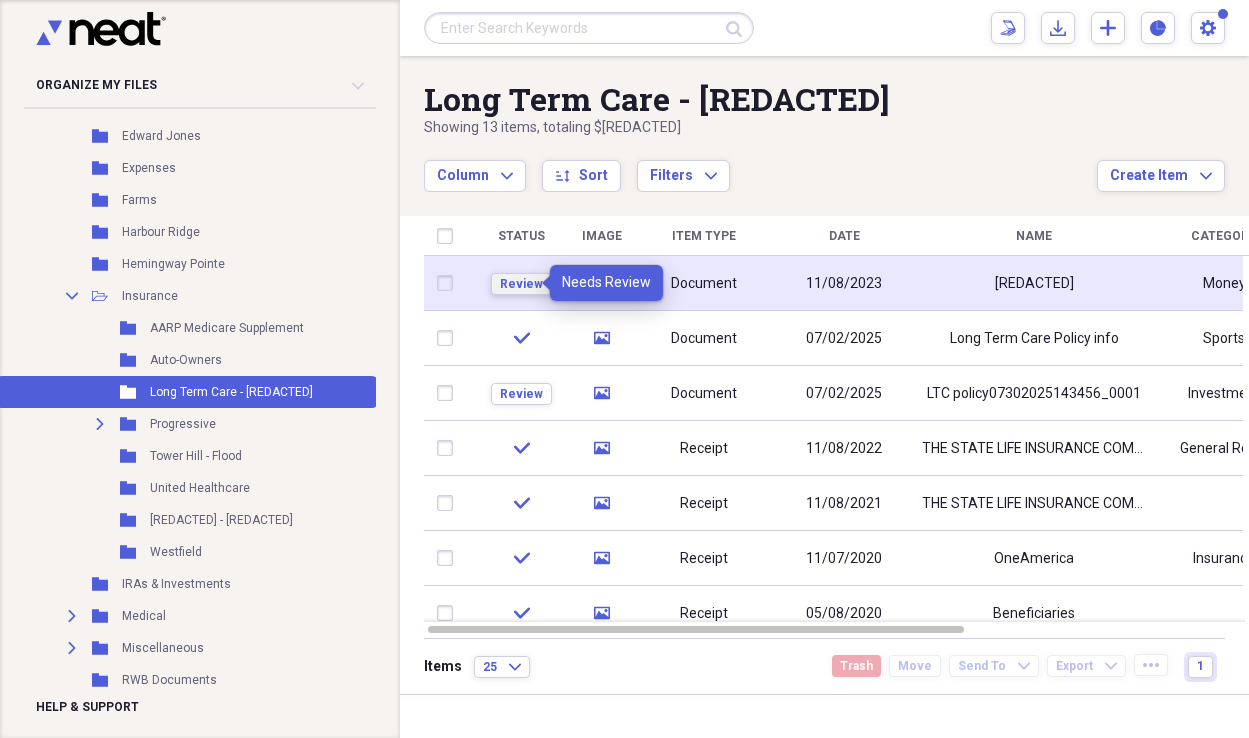 click on "Review" at bounding box center (521, 284) 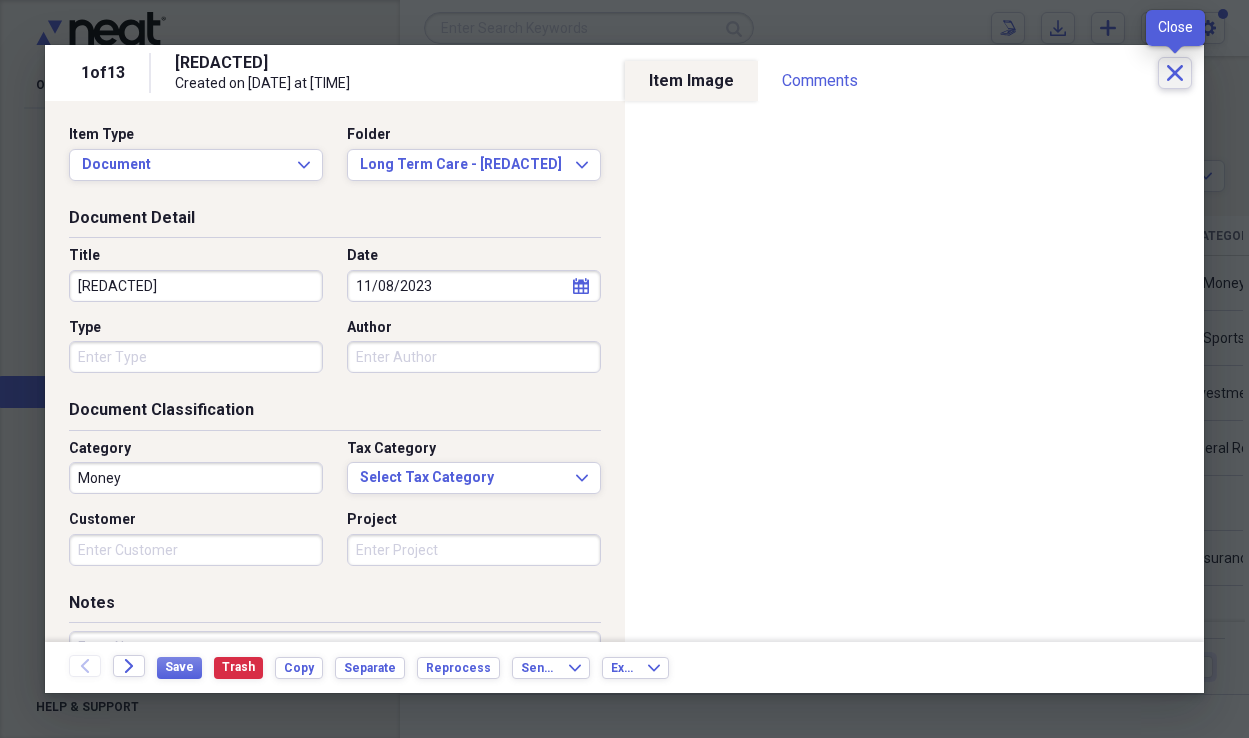 click 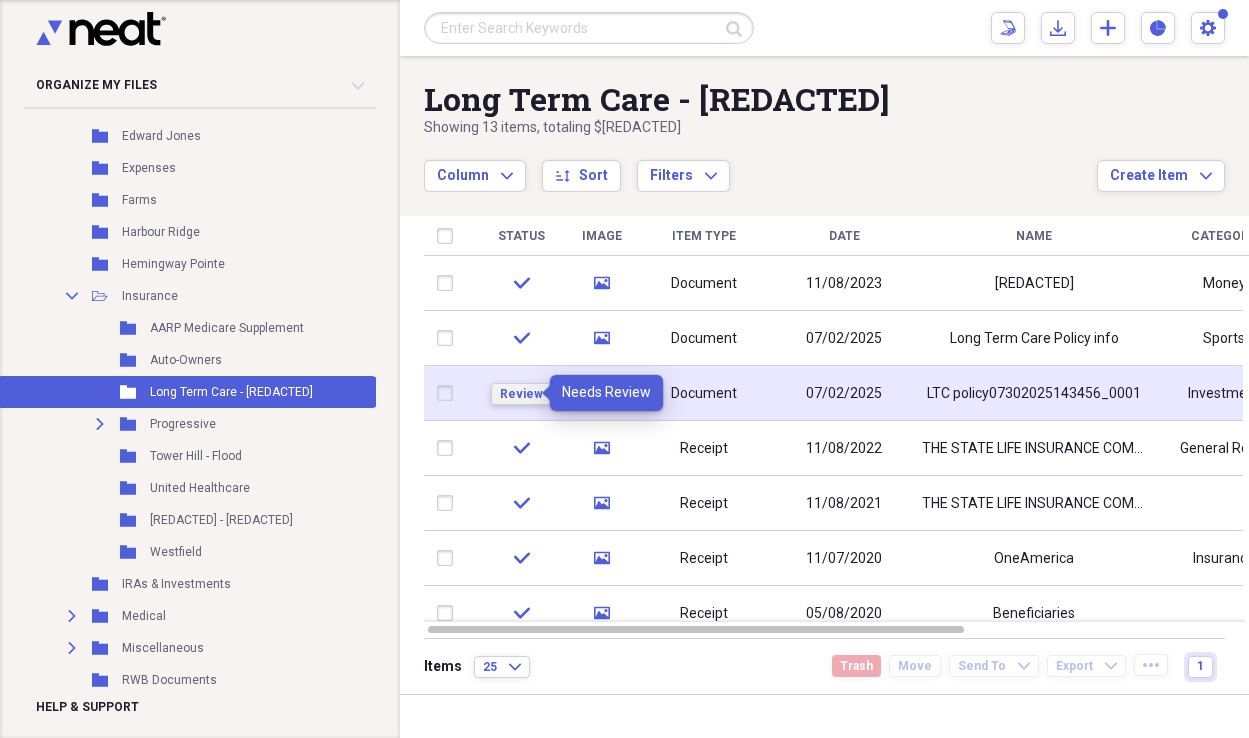 click on "Review" at bounding box center [521, 394] 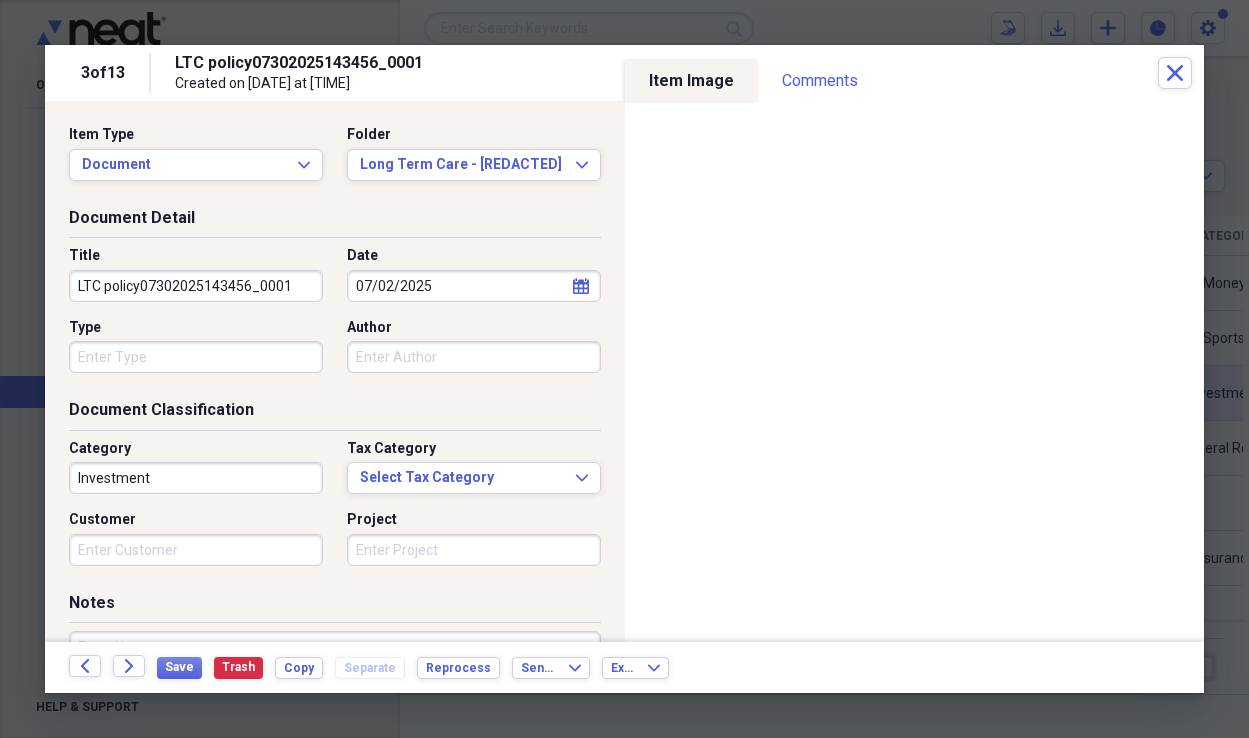 drag, startPoint x: 302, startPoint y: 288, endPoint x: 142, endPoint y: 286, distance: 160.0125 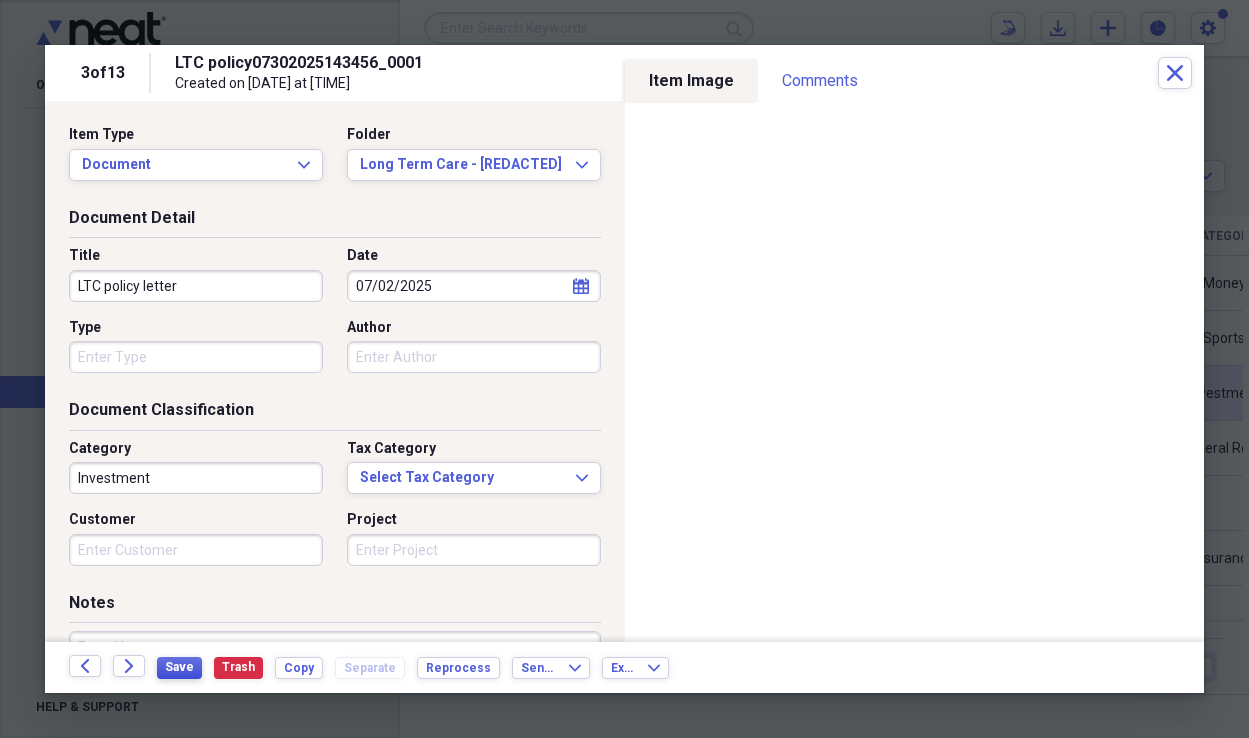 type on "LTC policy letter" 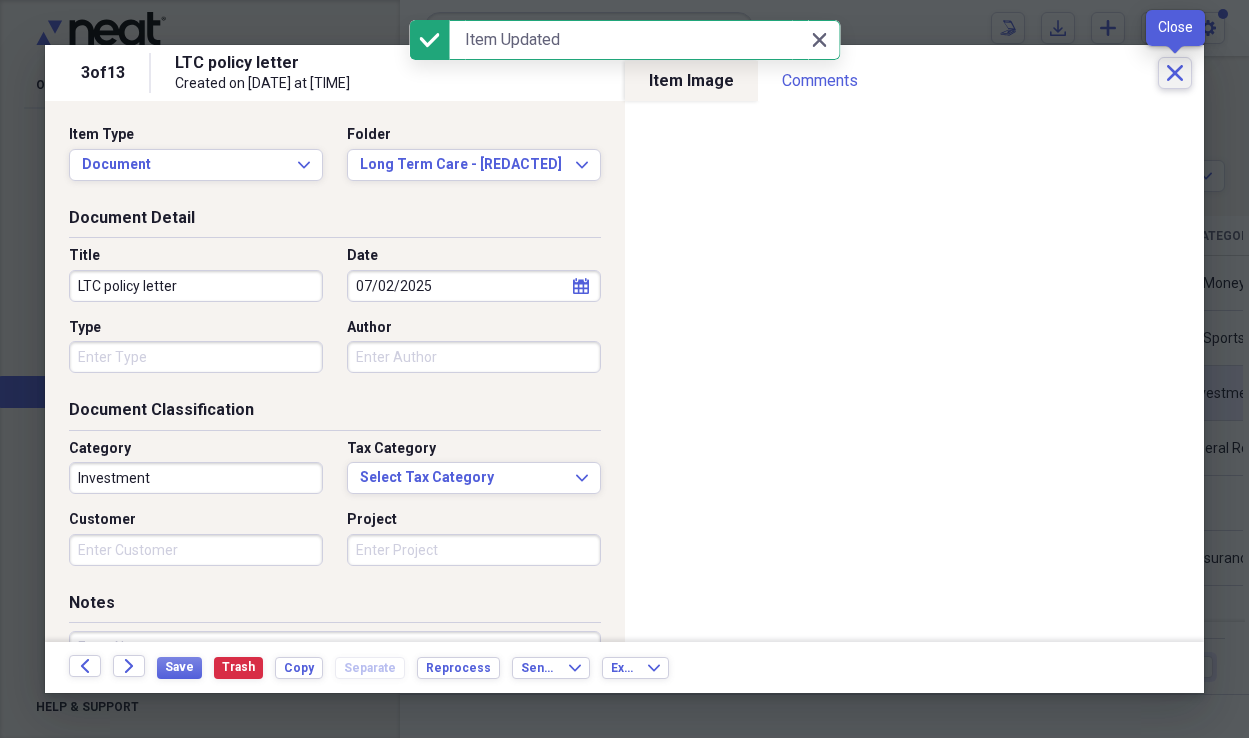 click 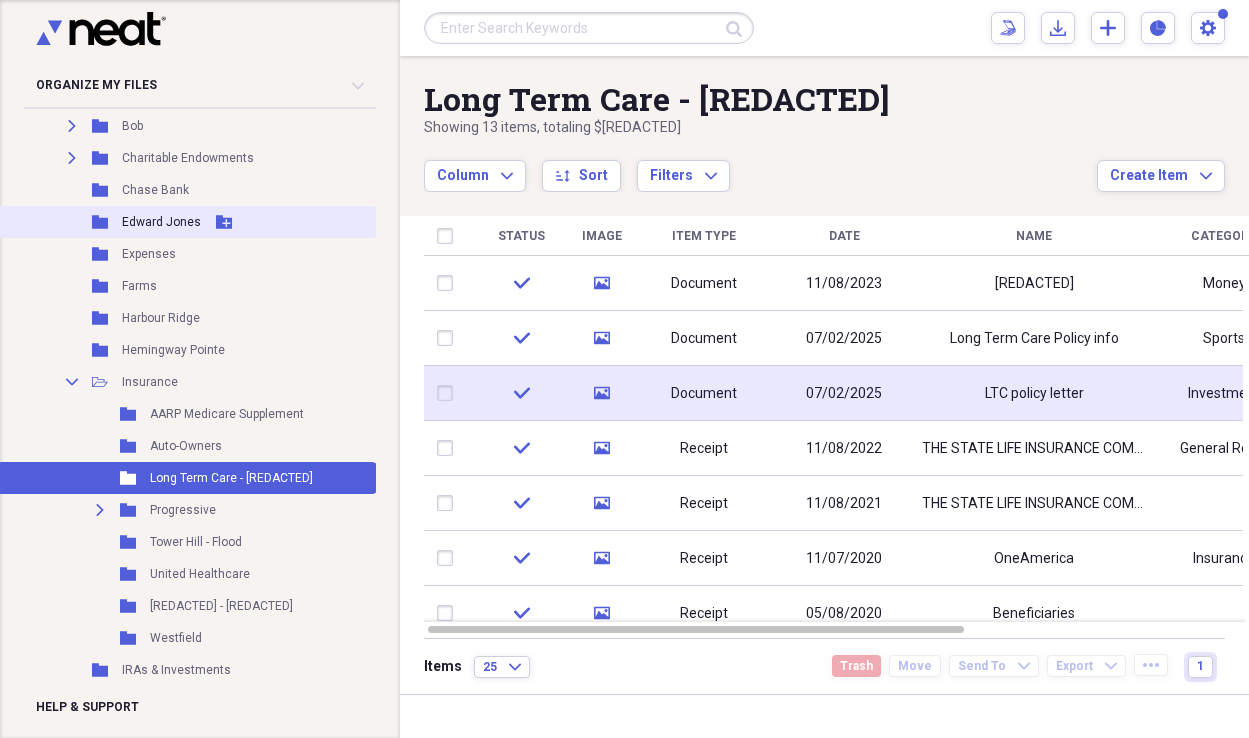 scroll, scrollTop: 0, scrollLeft: 0, axis: both 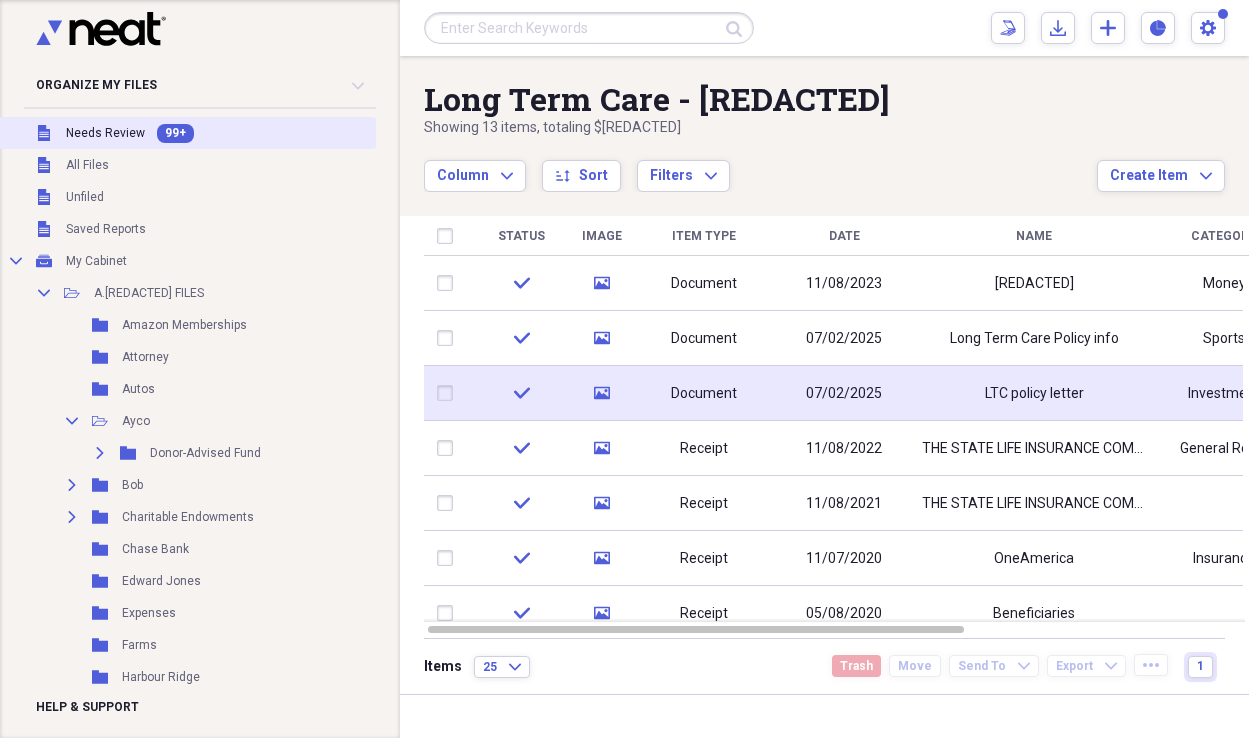 click on "Needs Review" at bounding box center [105, 133] 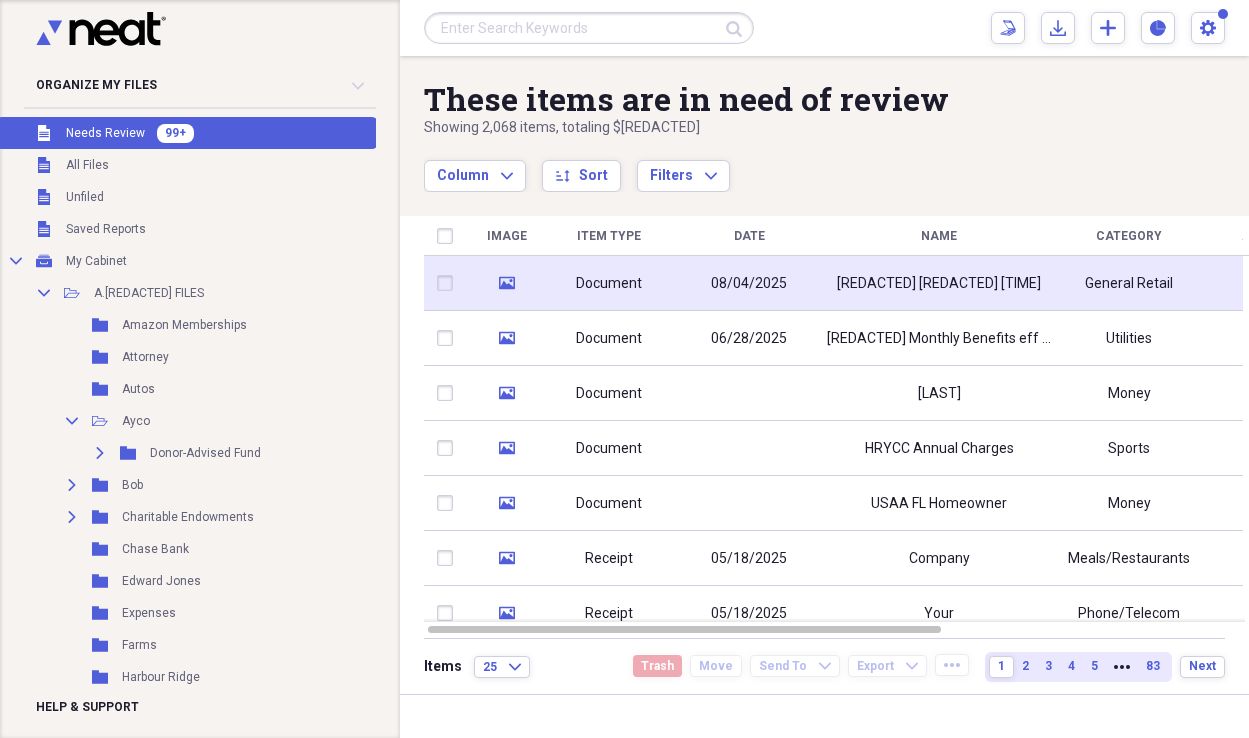 click at bounding box center [449, 283] 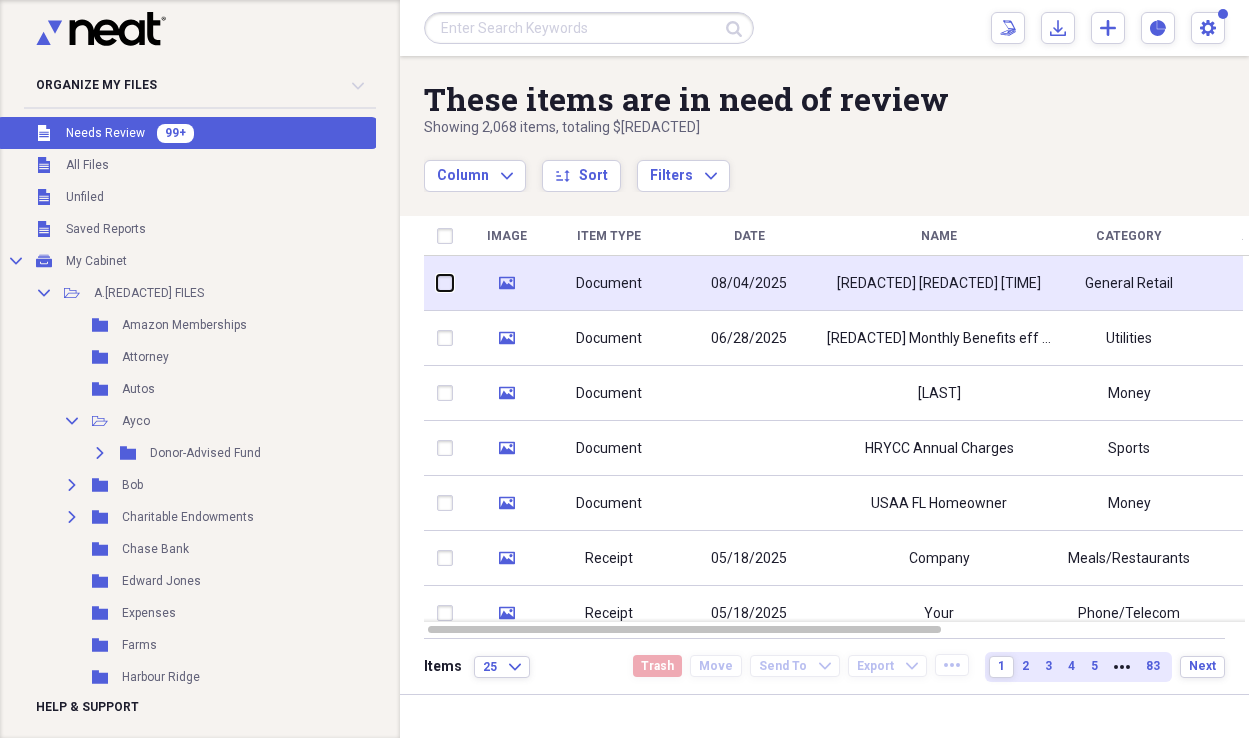 click at bounding box center [437, 283] 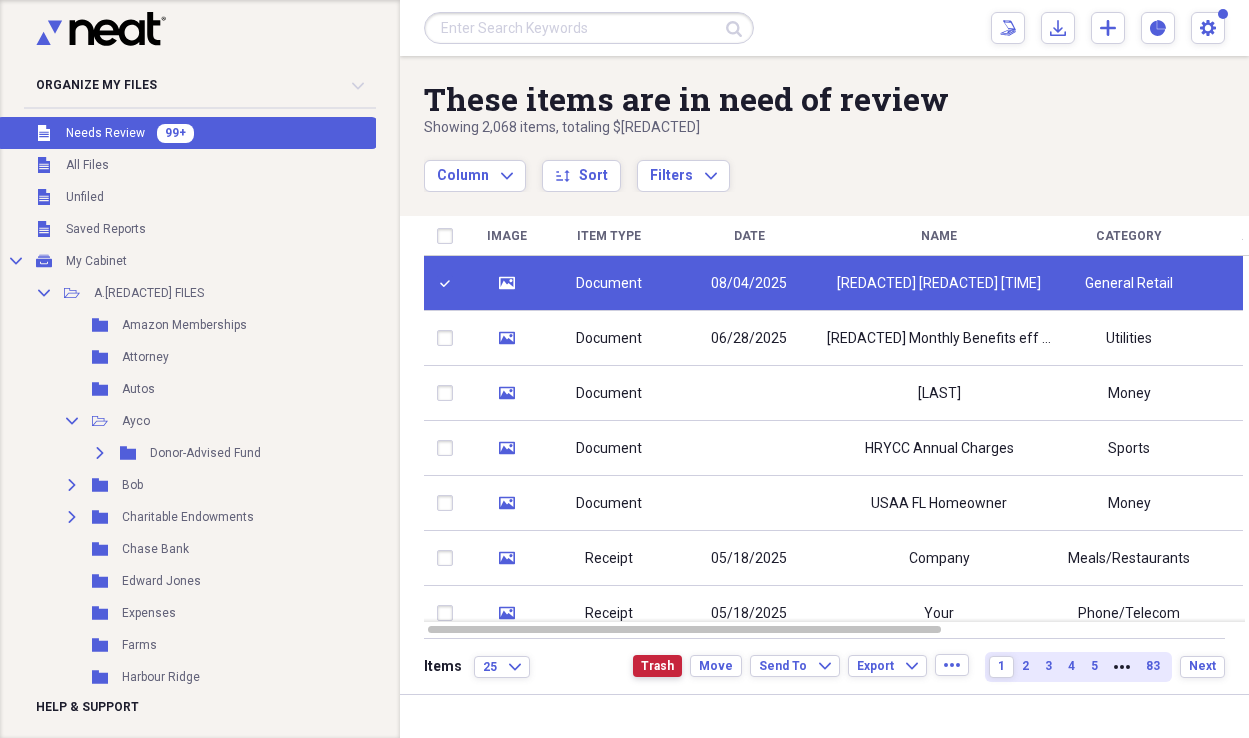 click on "Trash" at bounding box center [657, 666] 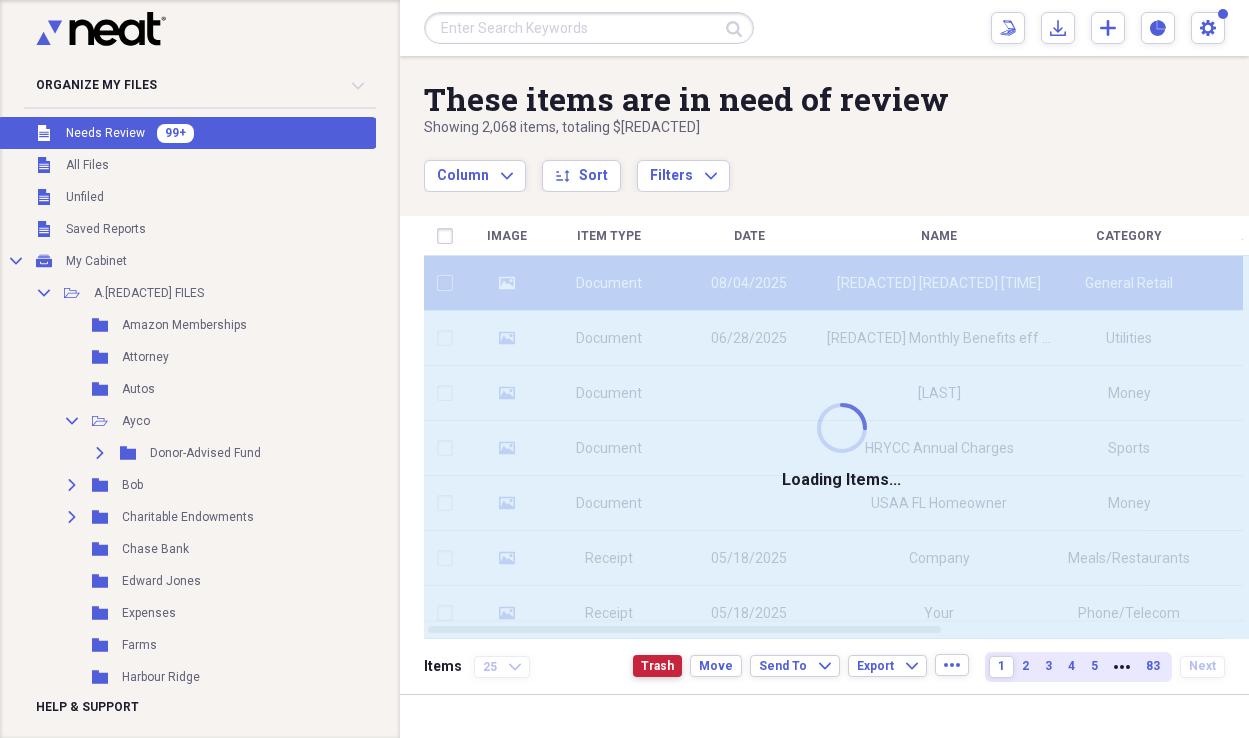 checkbox on "false" 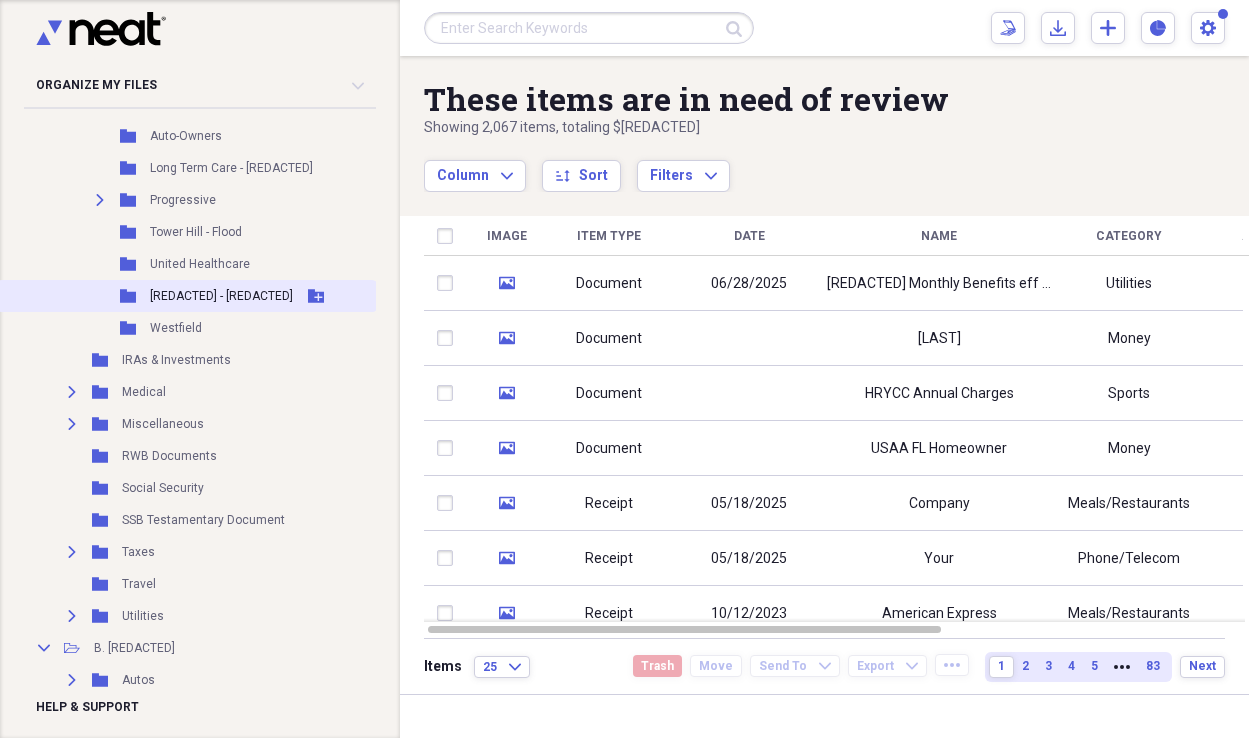 click on "[REDACTED] - [REDACTED]" at bounding box center (221, 296) 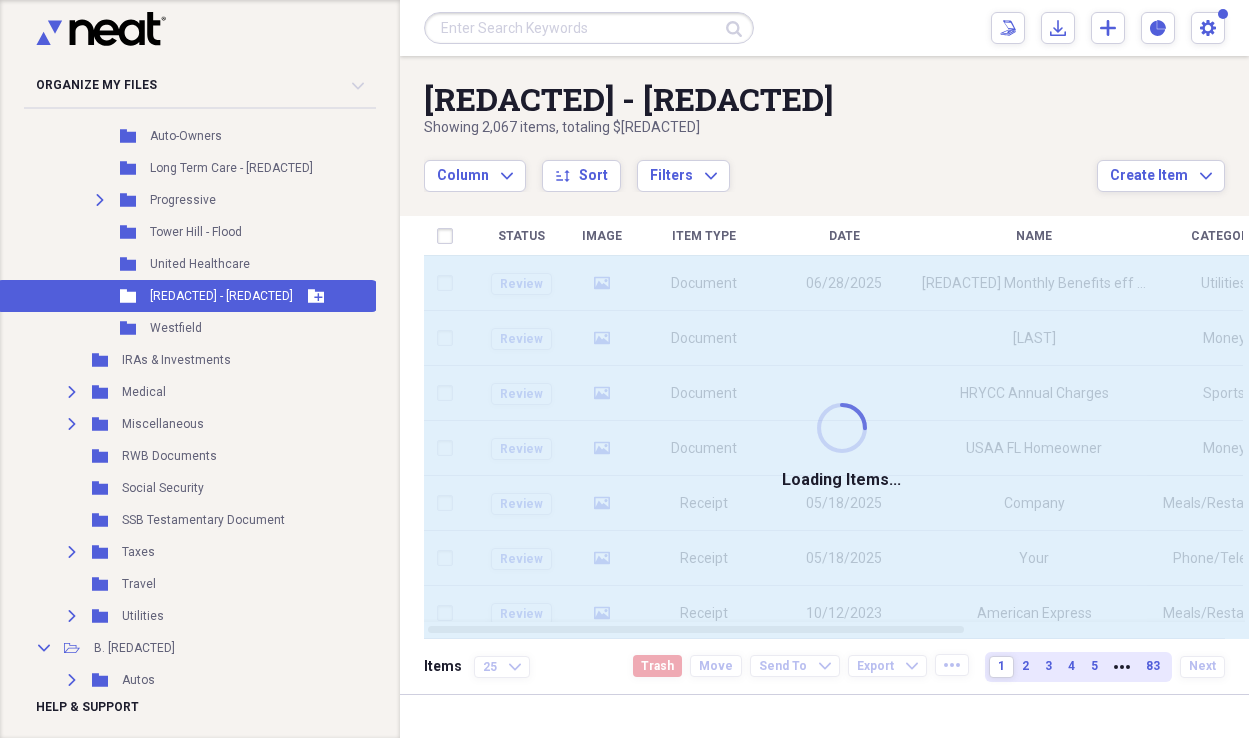scroll, scrollTop: 667, scrollLeft: 0, axis: vertical 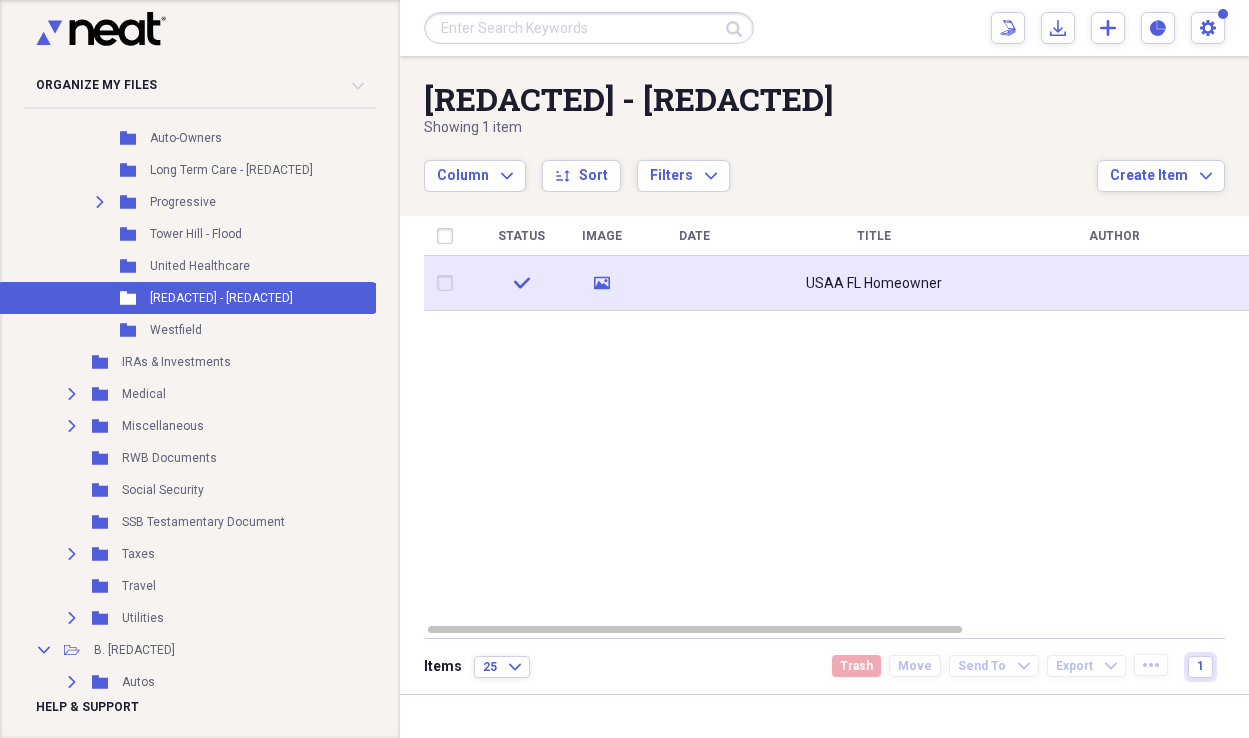 click on "USAA FL Homeowner" at bounding box center [874, 284] 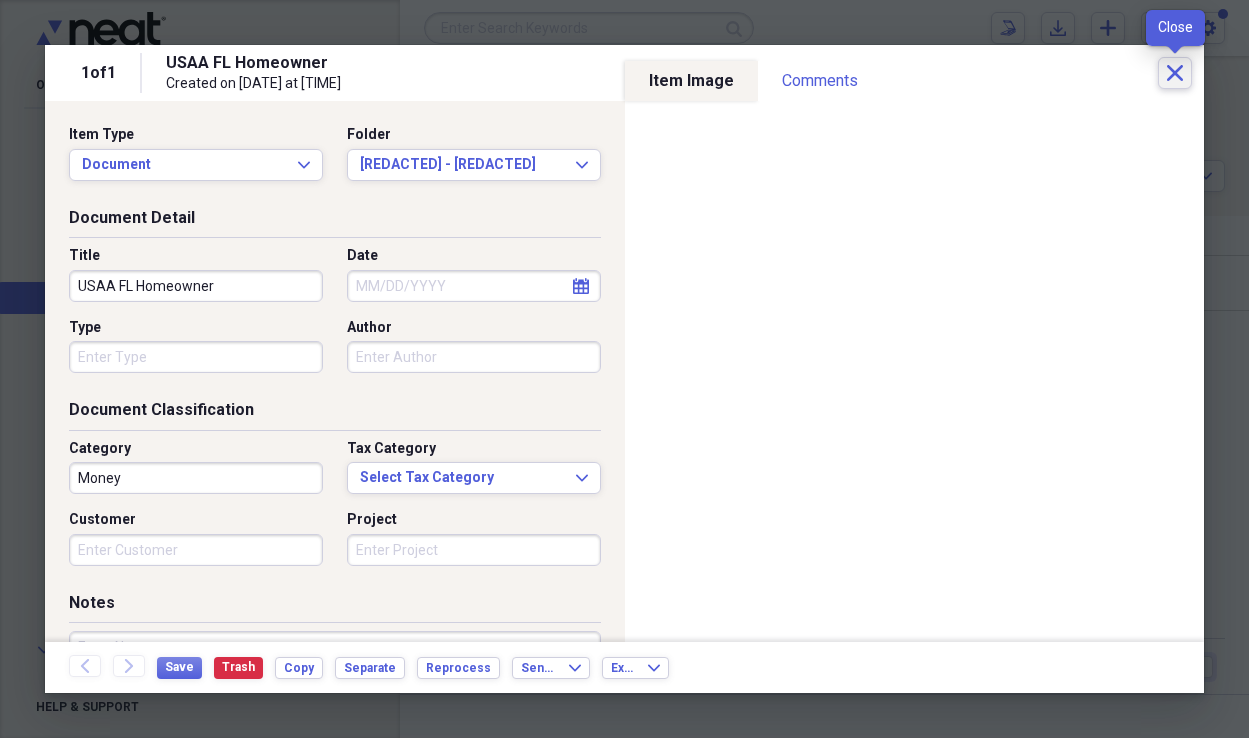 click on "Close" 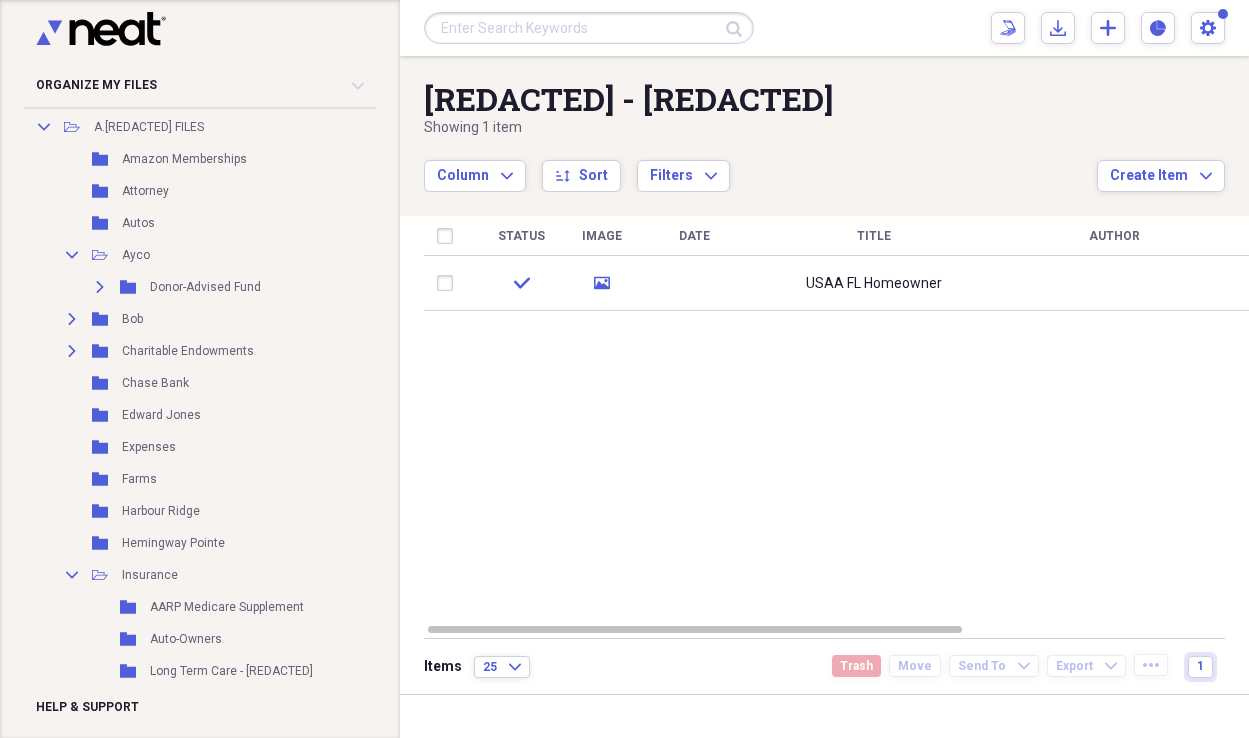 scroll, scrollTop: 0, scrollLeft: 0, axis: both 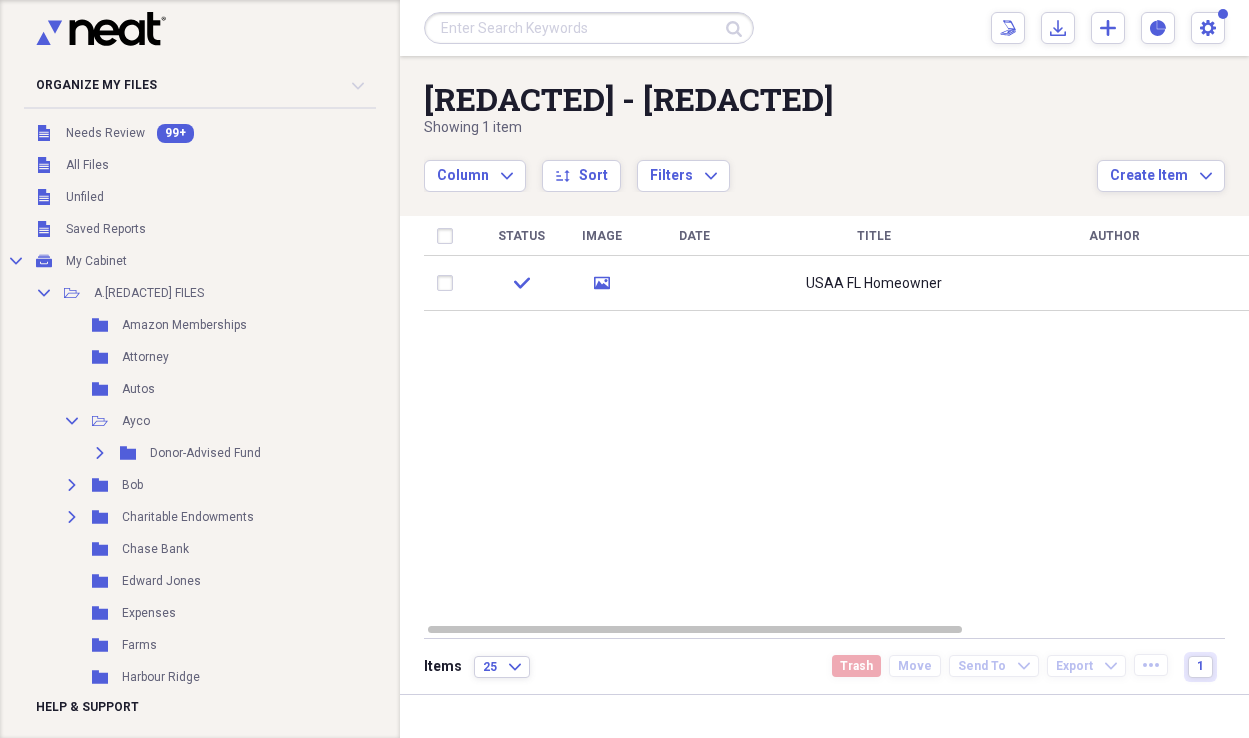 click on "Trash" at bounding box center (856, 666) 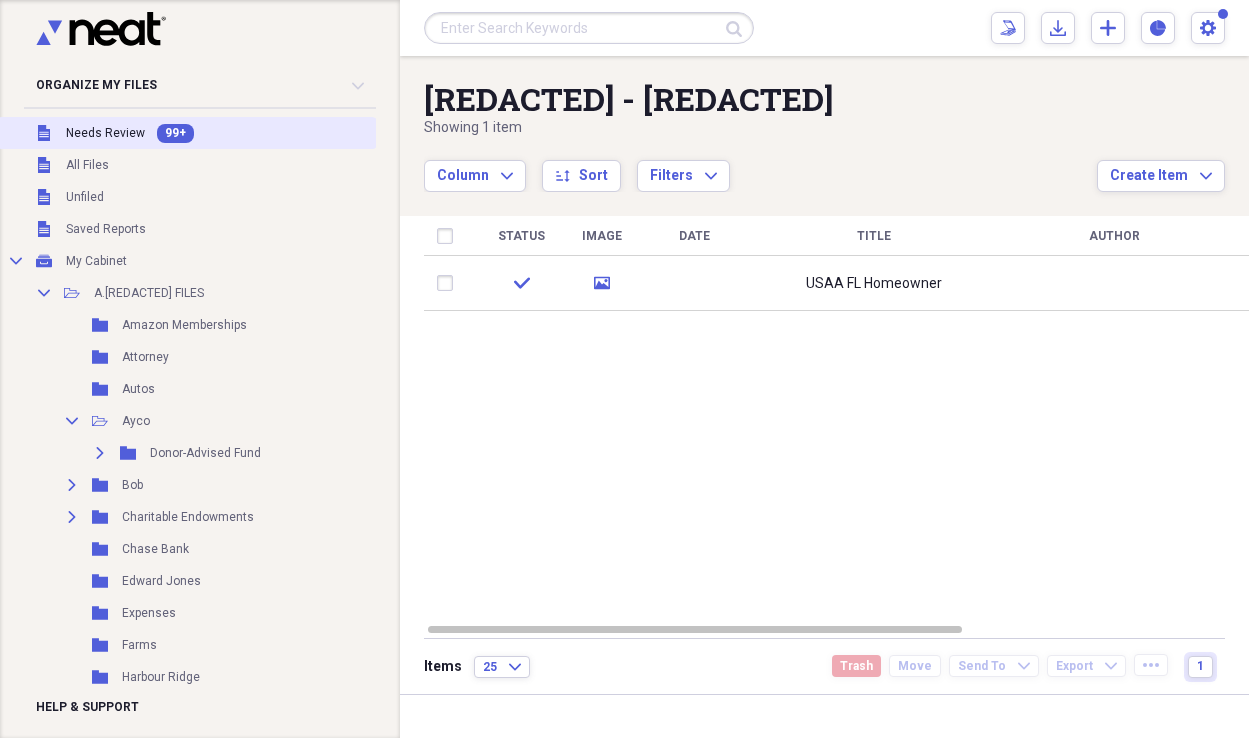 drag, startPoint x: 84, startPoint y: 131, endPoint x: 97, endPoint y: 132, distance: 13.038404 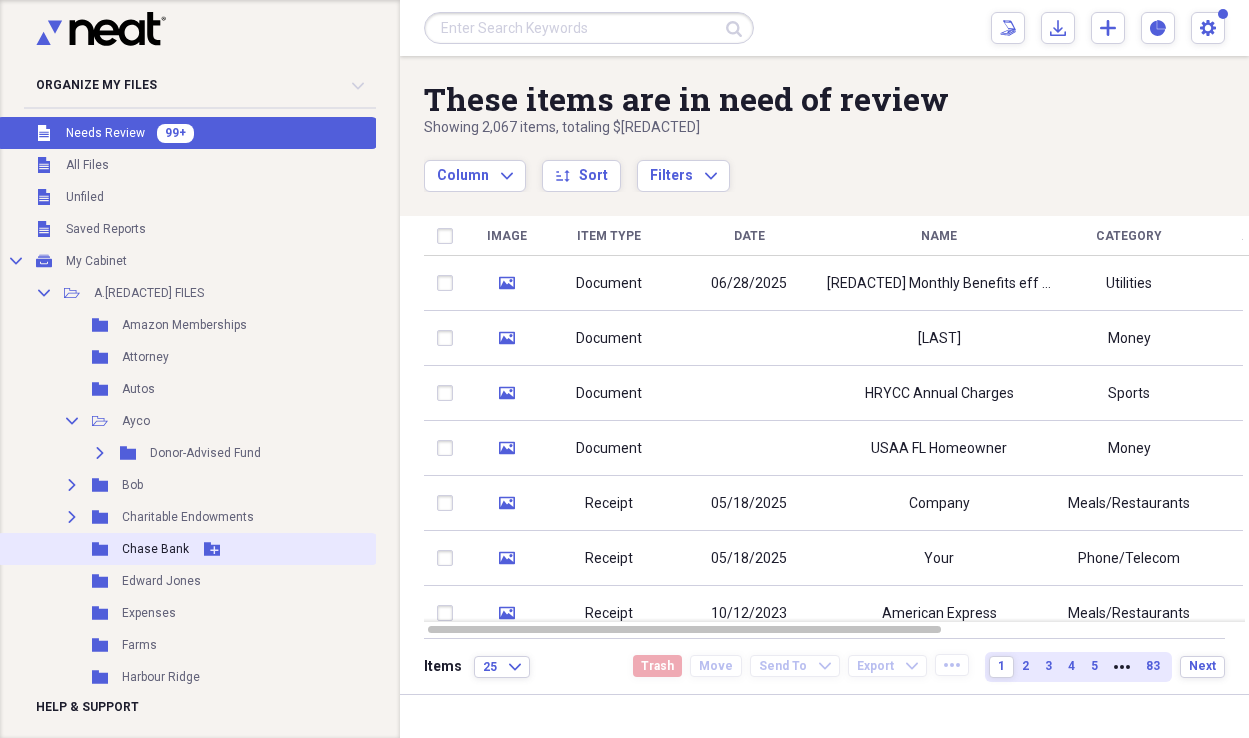 scroll, scrollTop: 381, scrollLeft: 0, axis: vertical 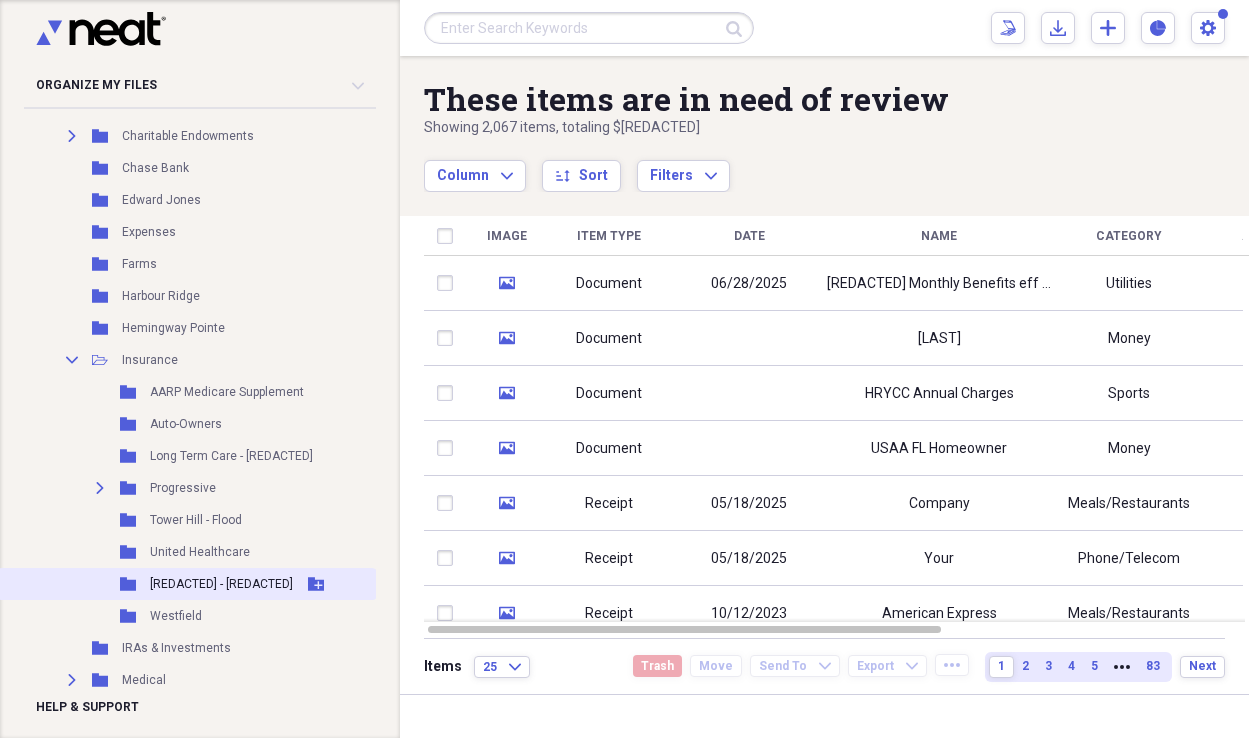 click on "[REDACTED] - [REDACTED]" at bounding box center [221, 584] 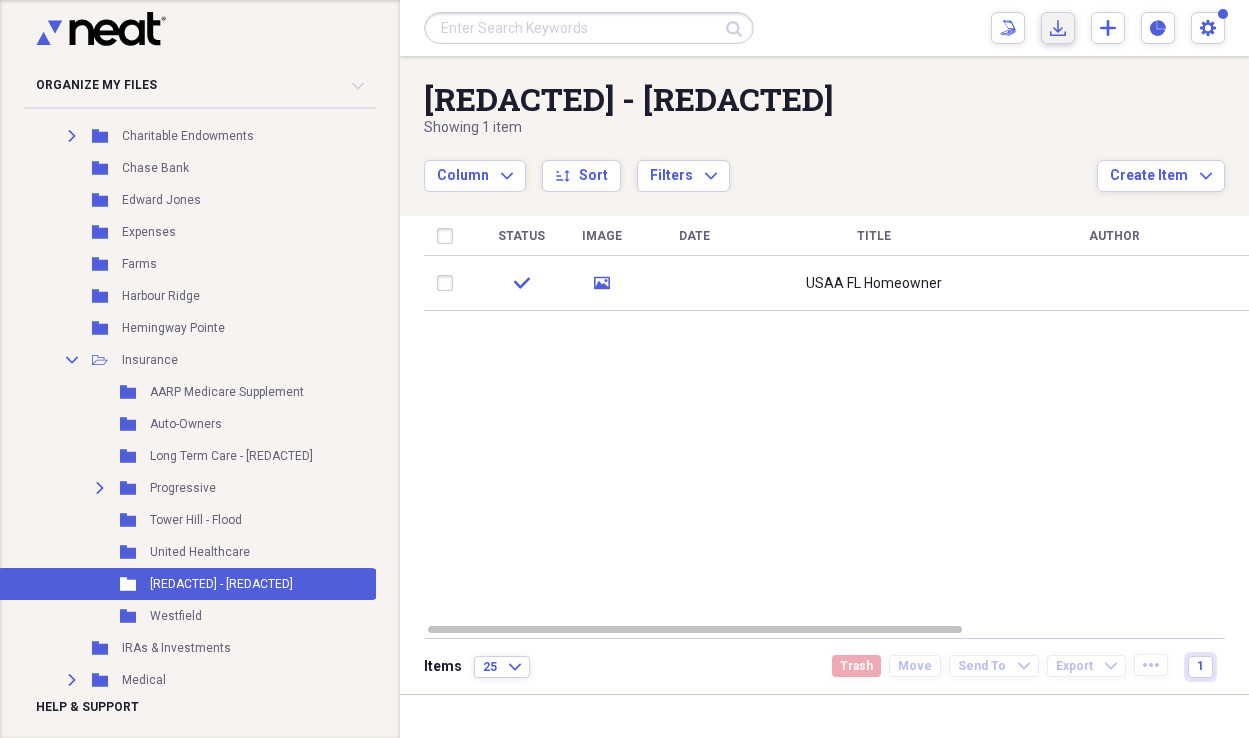 click on "Import" 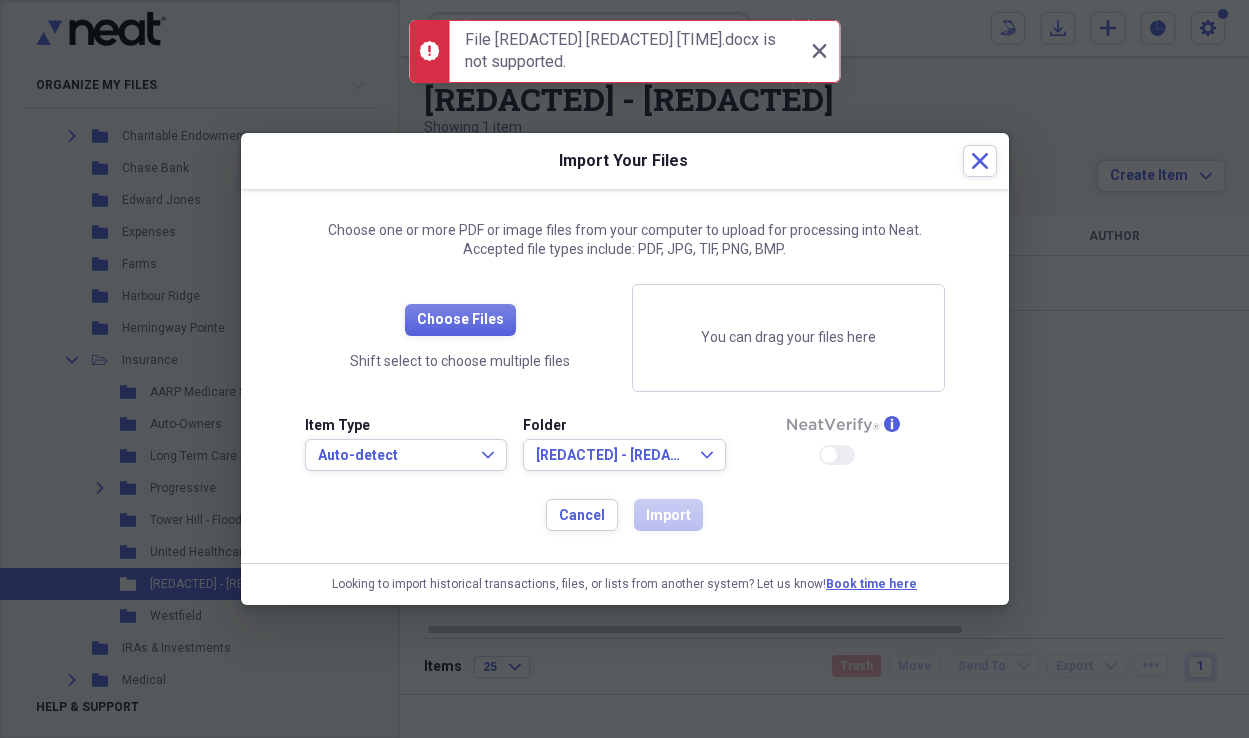 drag, startPoint x: 822, startPoint y: 52, endPoint x: 834, endPoint y: 76, distance: 26.832815 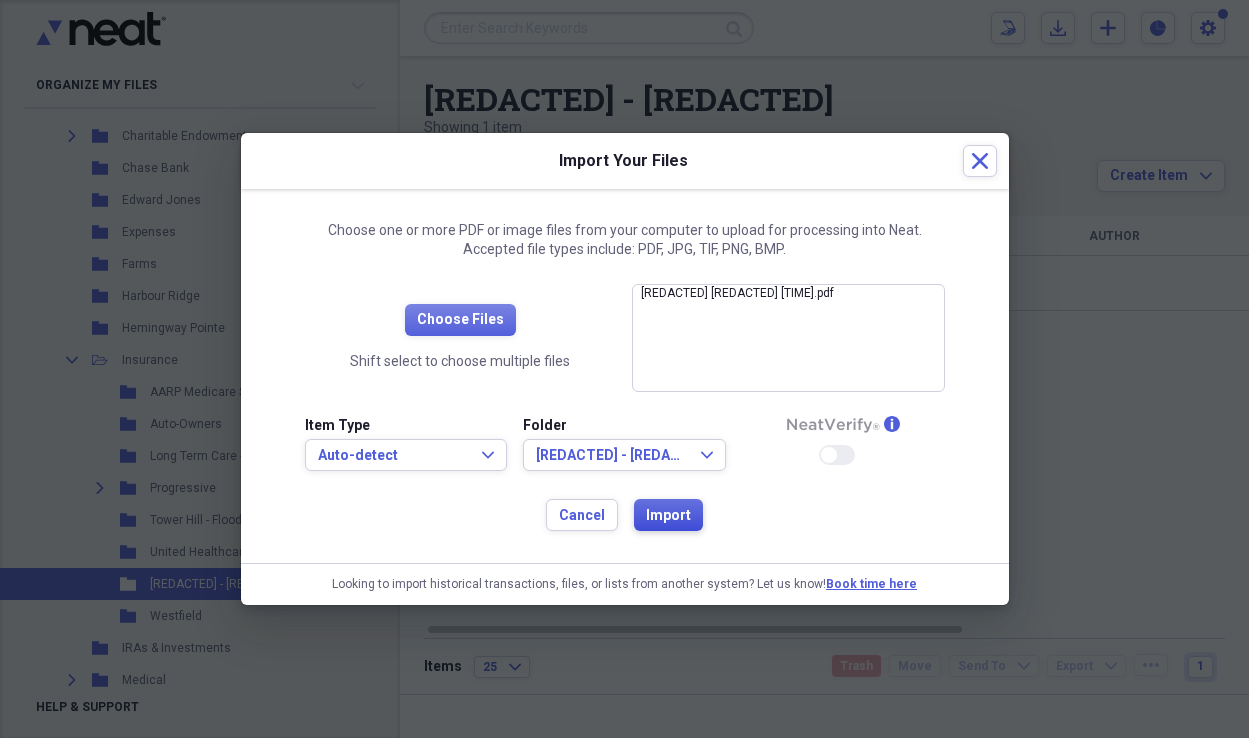 click on "Import" at bounding box center [668, 516] 